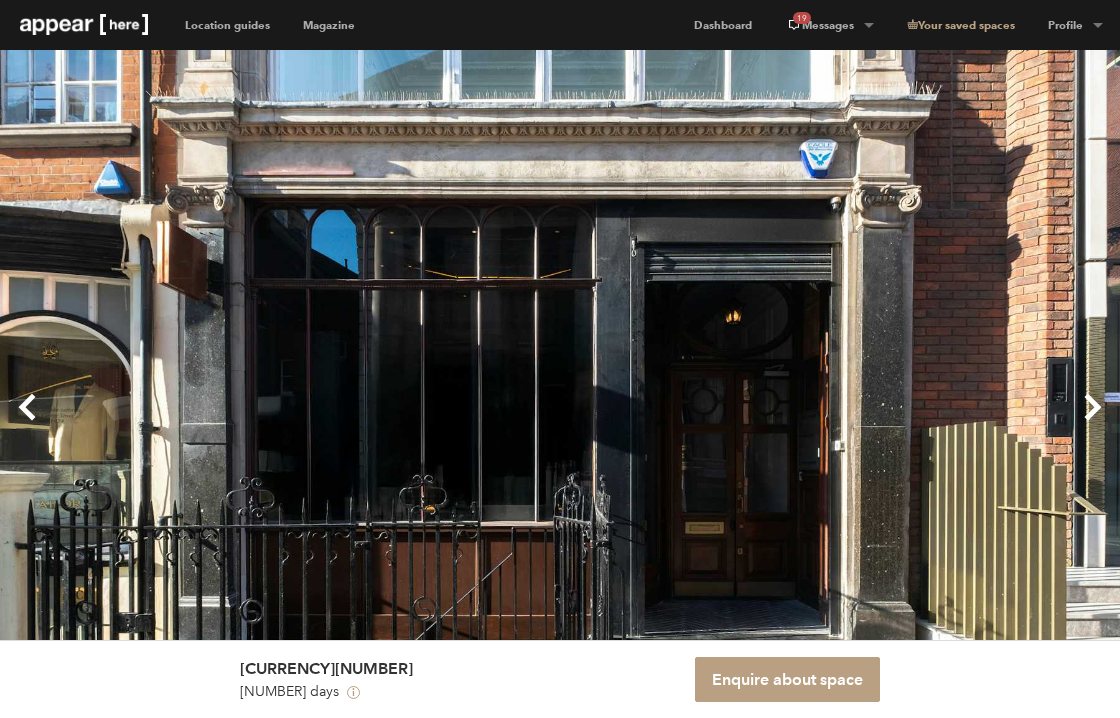 scroll, scrollTop: 458, scrollLeft: 0, axis: vertical 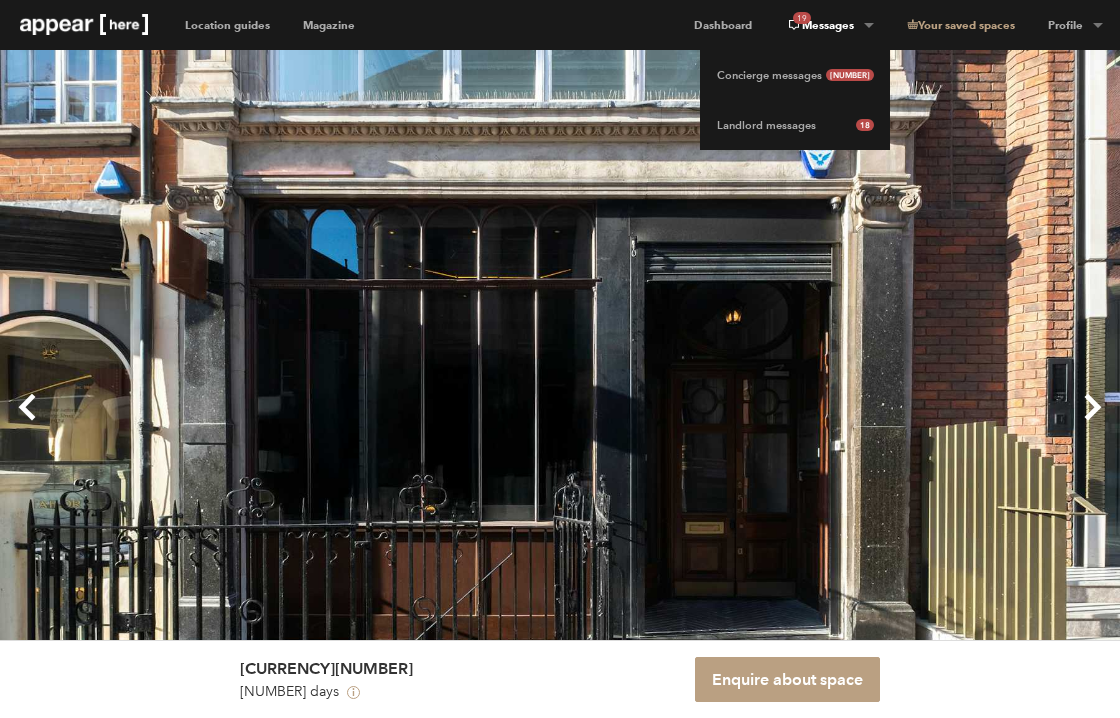 click on "19
Messages" at bounding box center [829, 25] 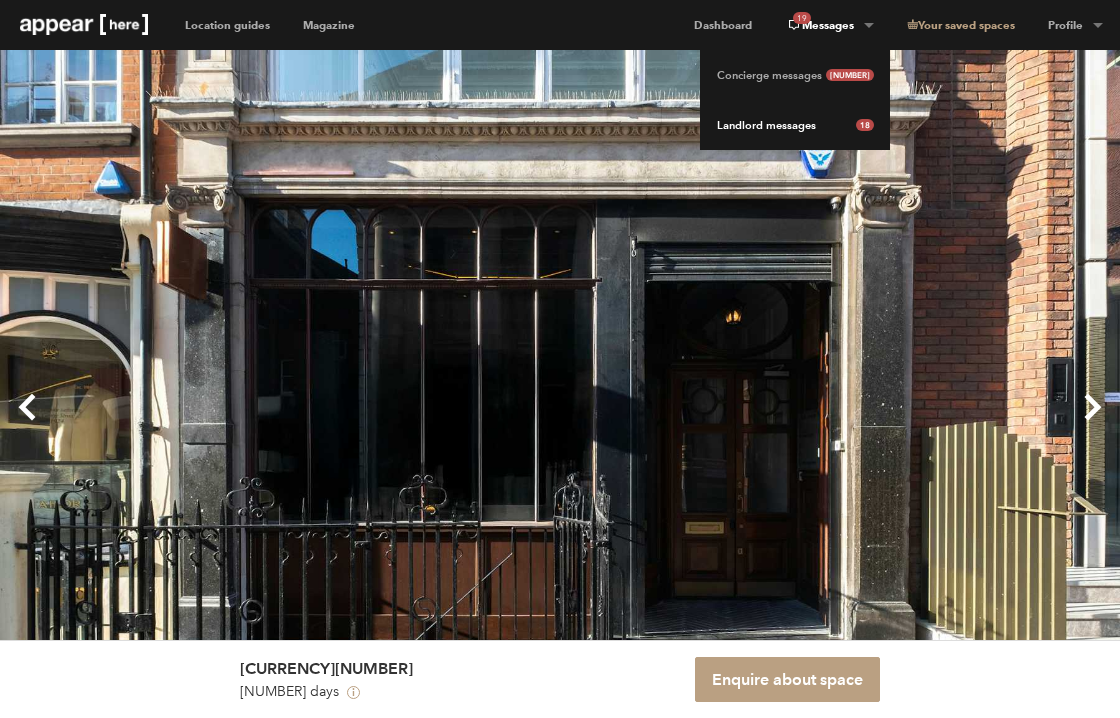 click on "Landlord messages
18" at bounding box center (795, 125) 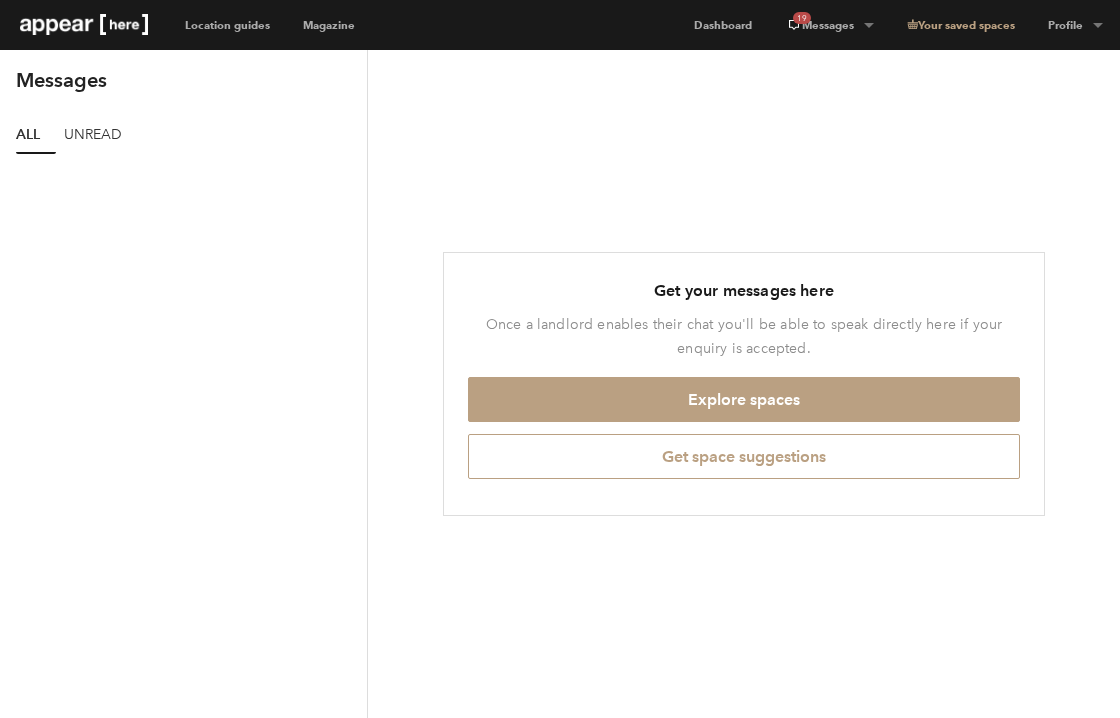 scroll, scrollTop: 0, scrollLeft: 0, axis: both 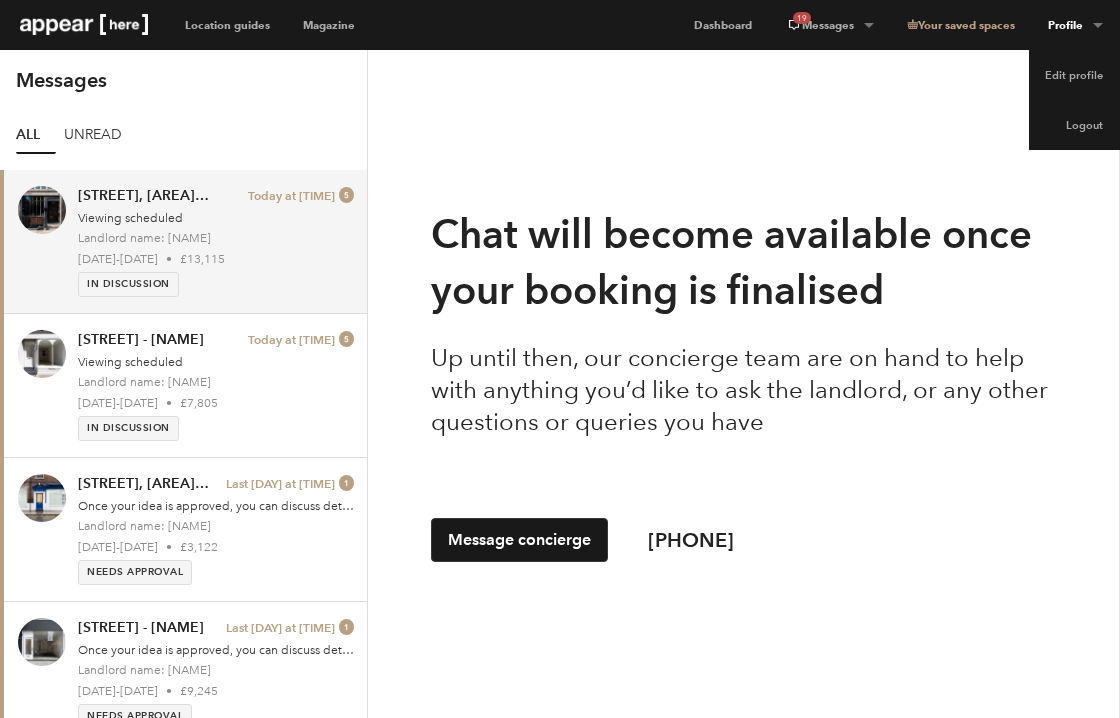 click on "Profile" at bounding box center (829, 25) 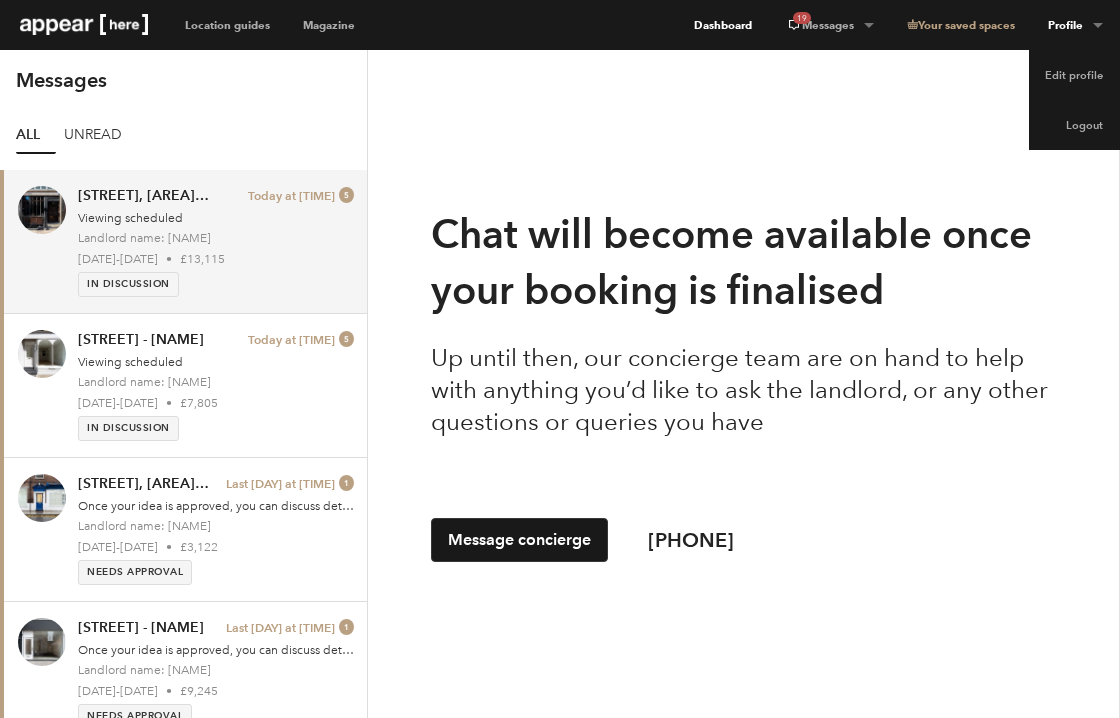 click on "Dashboard" at bounding box center (723, 25) 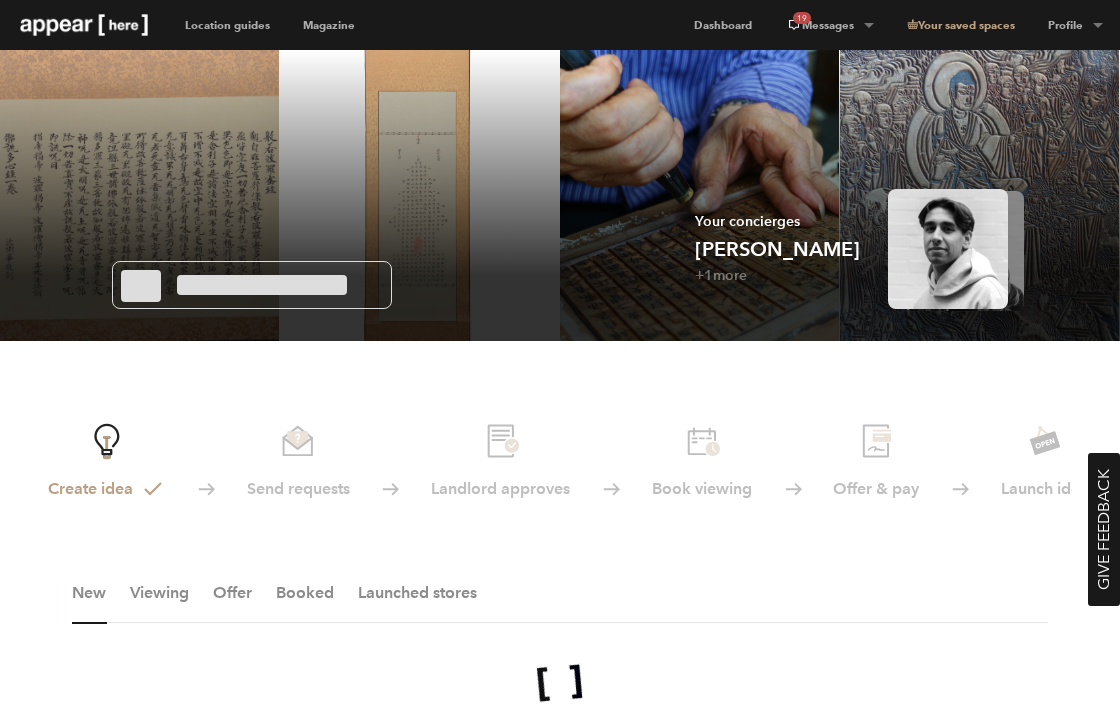 scroll, scrollTop: 0, scrollLeft: 0, axis: both 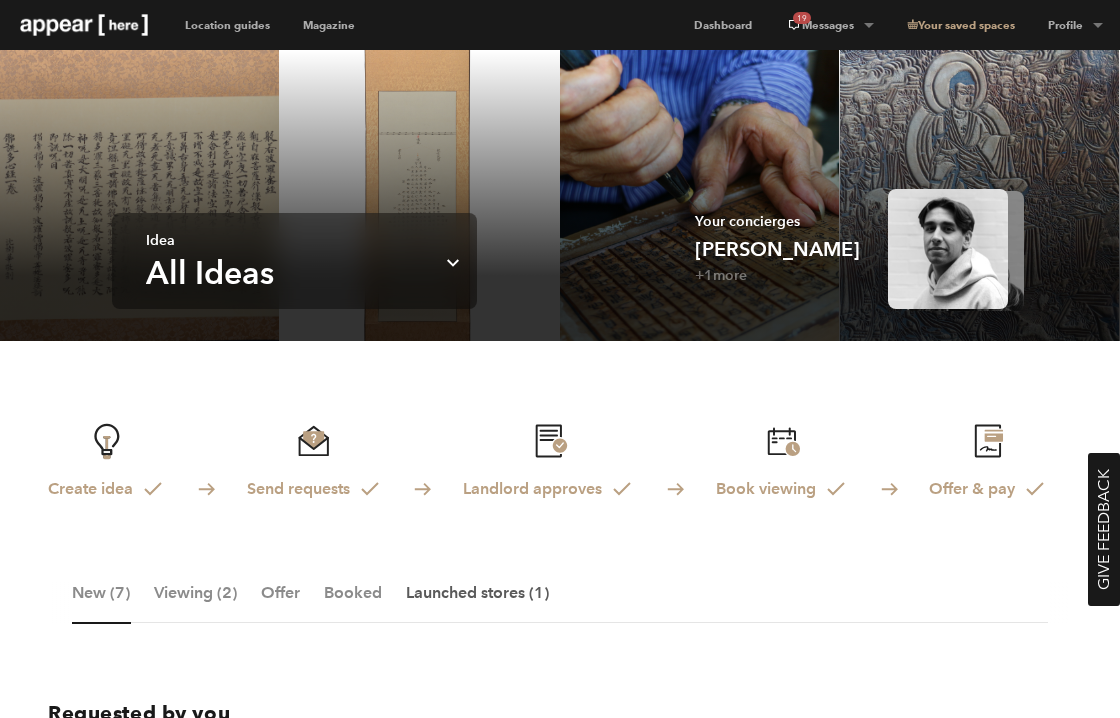 click on "Launched stores   (1)" at bounding box center [477, 603] 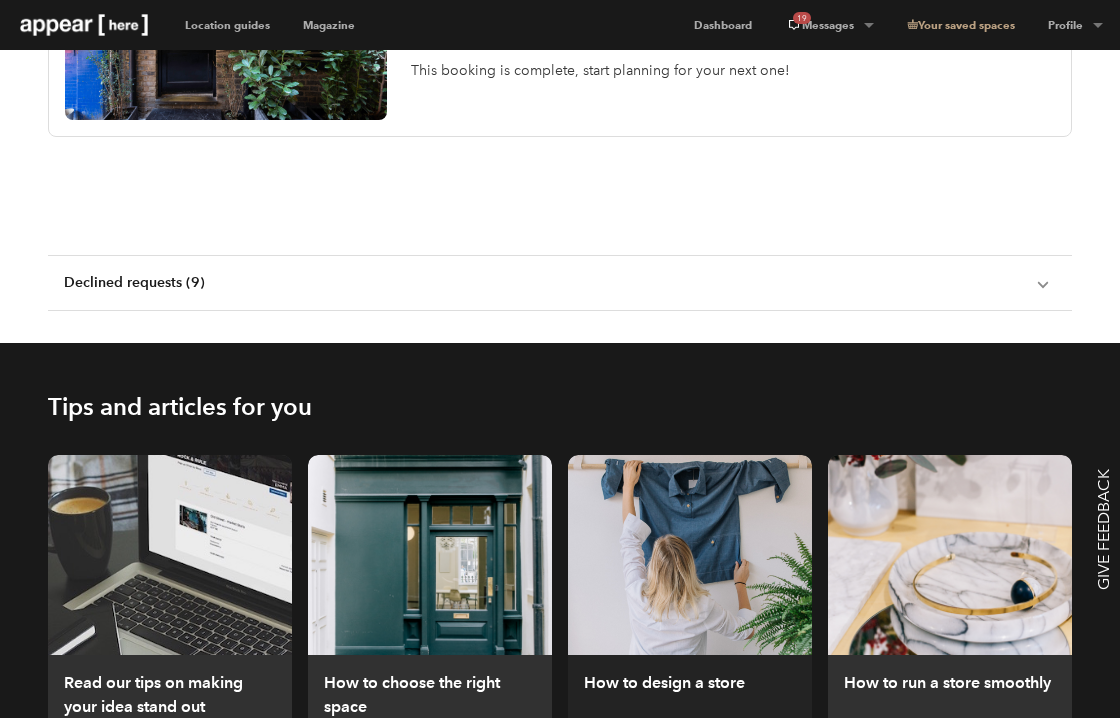 scroll, scrollTop: 381, scrollLeft: 0, axis: vertical 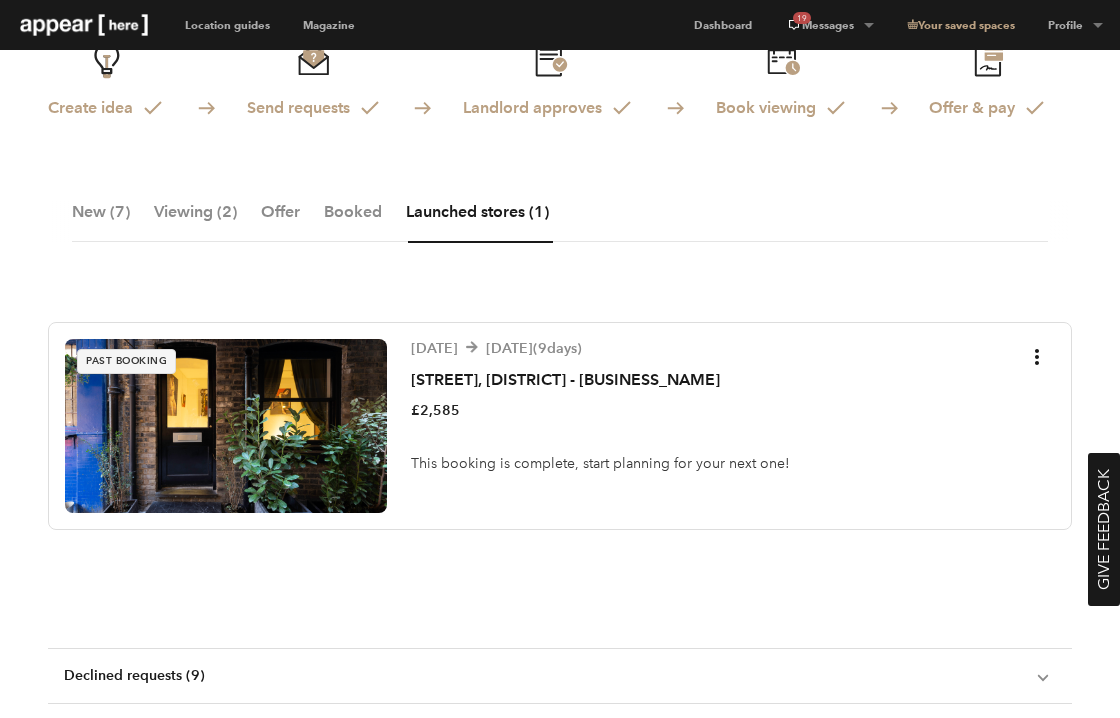click on "14 September '24
22 September '24  ( 9  days) Shepherd Market, Mayfair - The Black Door Gallery Space £2,585
This booking is complete, start planning for your next one!" at bounding box center [733, 426] 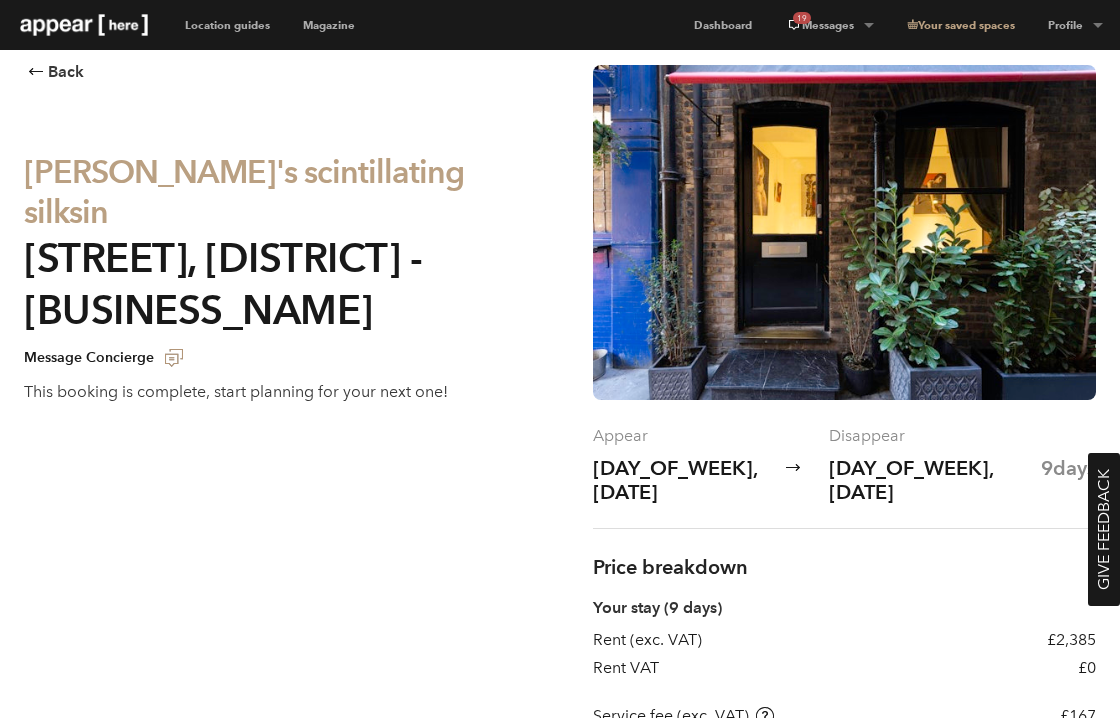 scroll, scrollTop: 63, scrollLeft: 0, axis: vertical 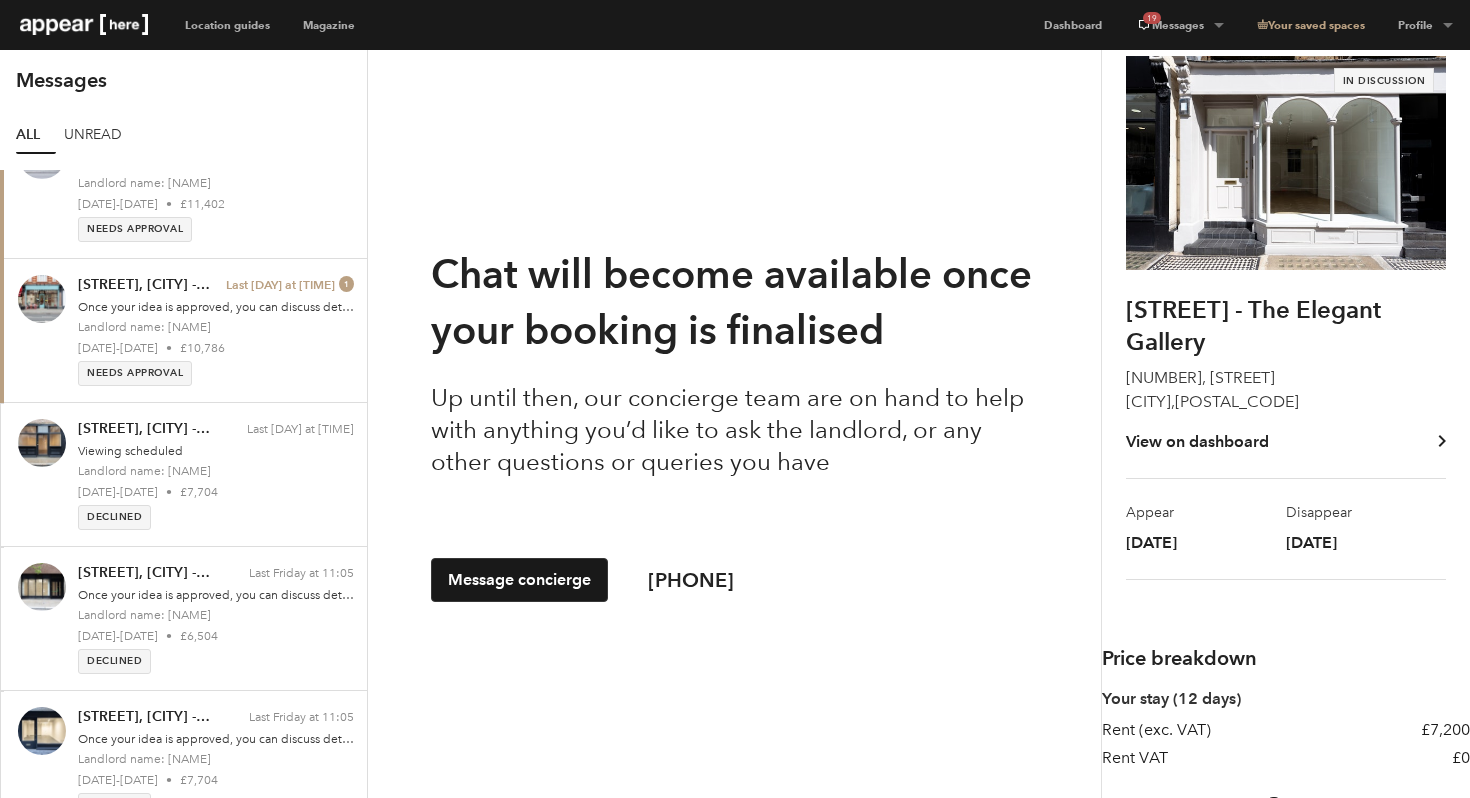 click at bounding box center (1286, 162) 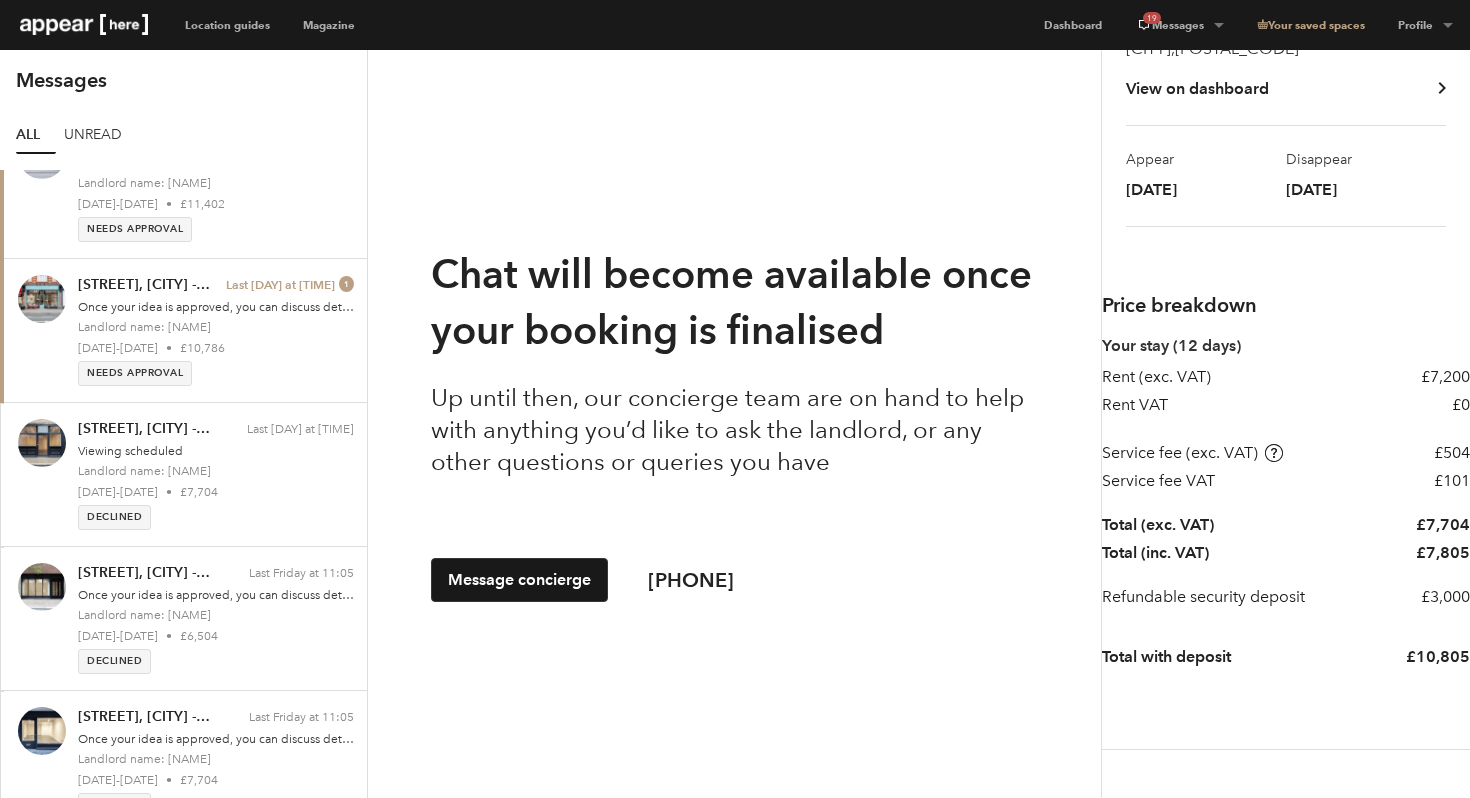 scroll, scrollTop: 553, scrollLeft: 0, axis: vertical 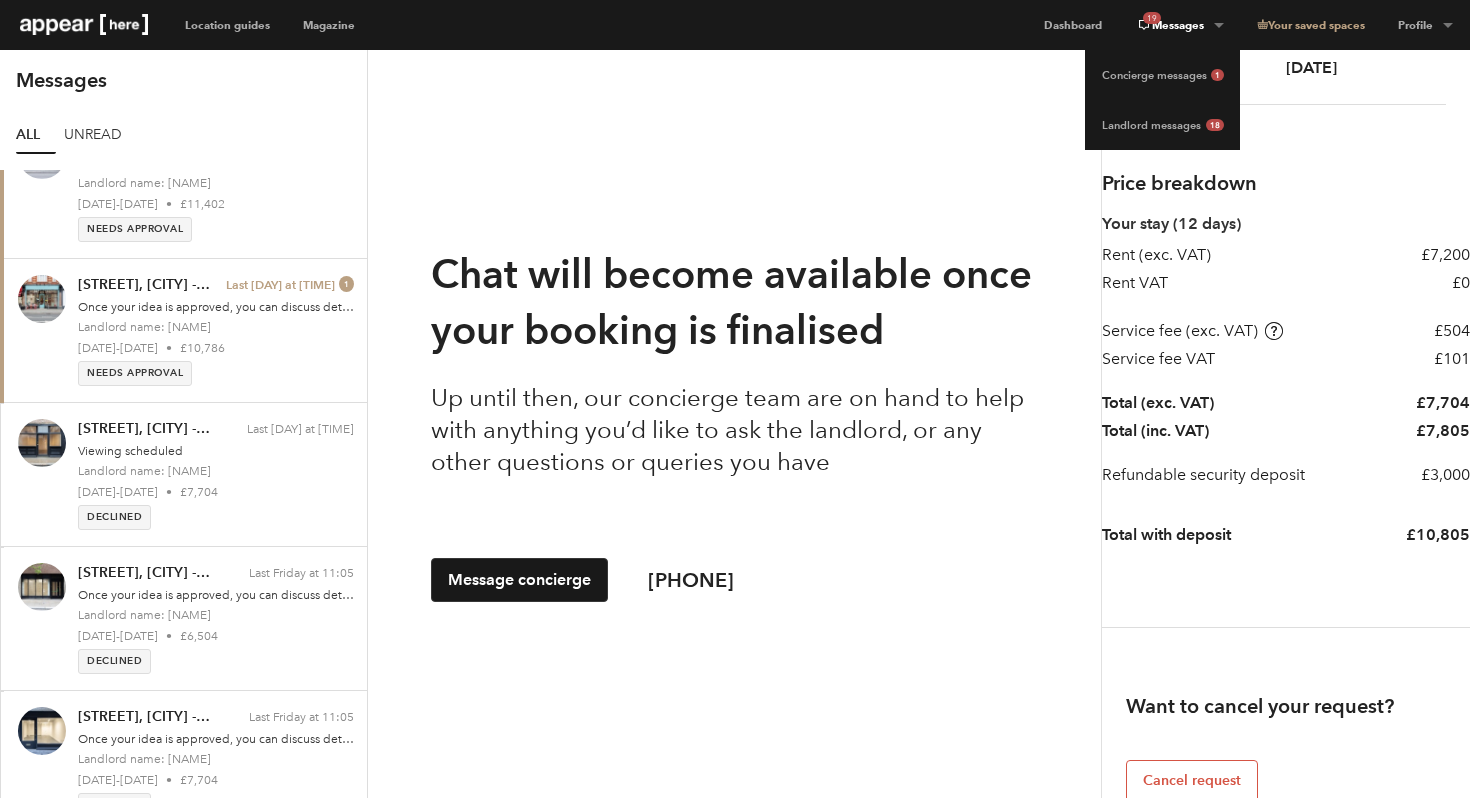 click on "19
Messages" at bounding box center [1179, 25] 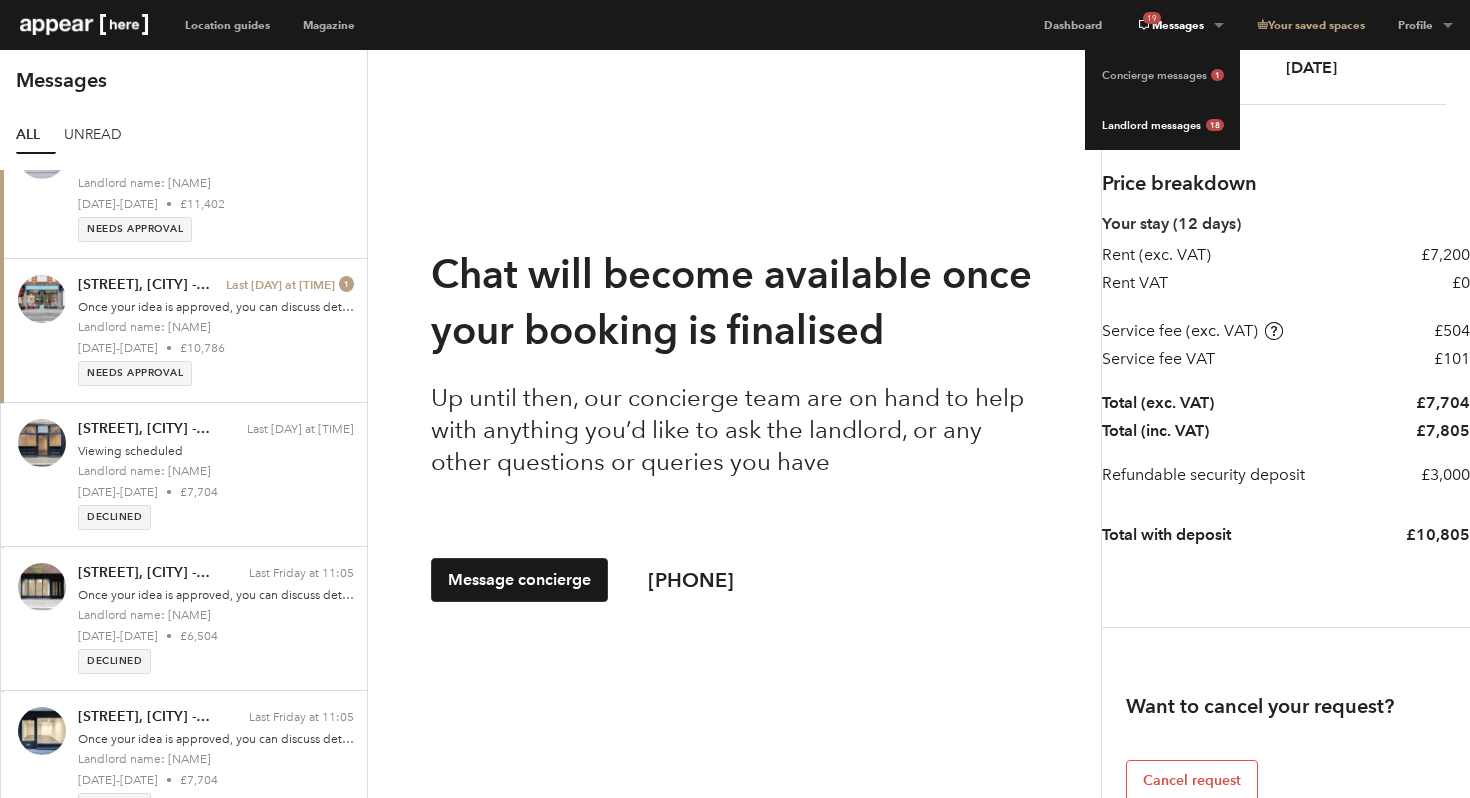 click on "Landlord messages
18" at bounding box center (1162, 125) 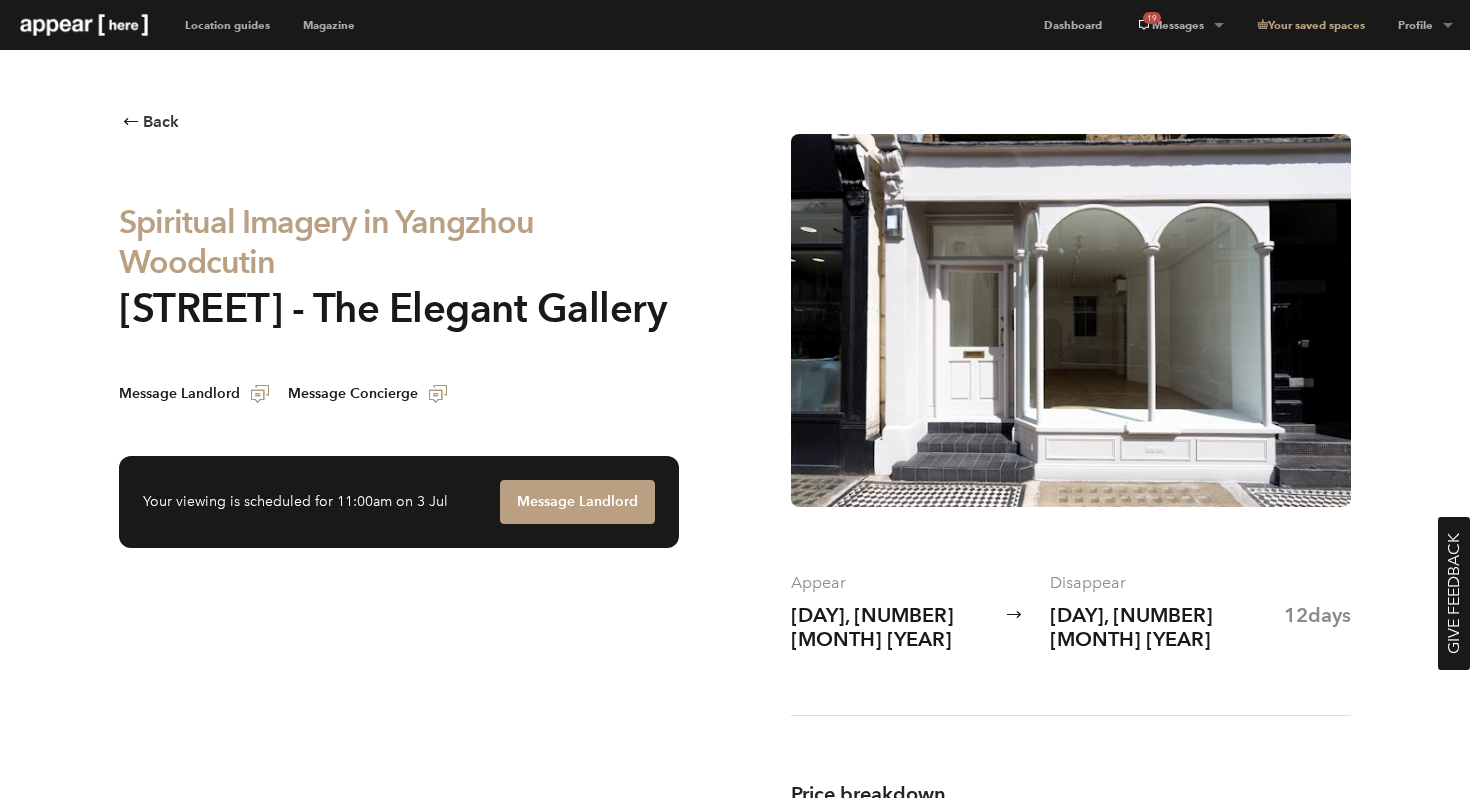 scroll, scrollTop: 0, scrollLeft: 0, axis: both 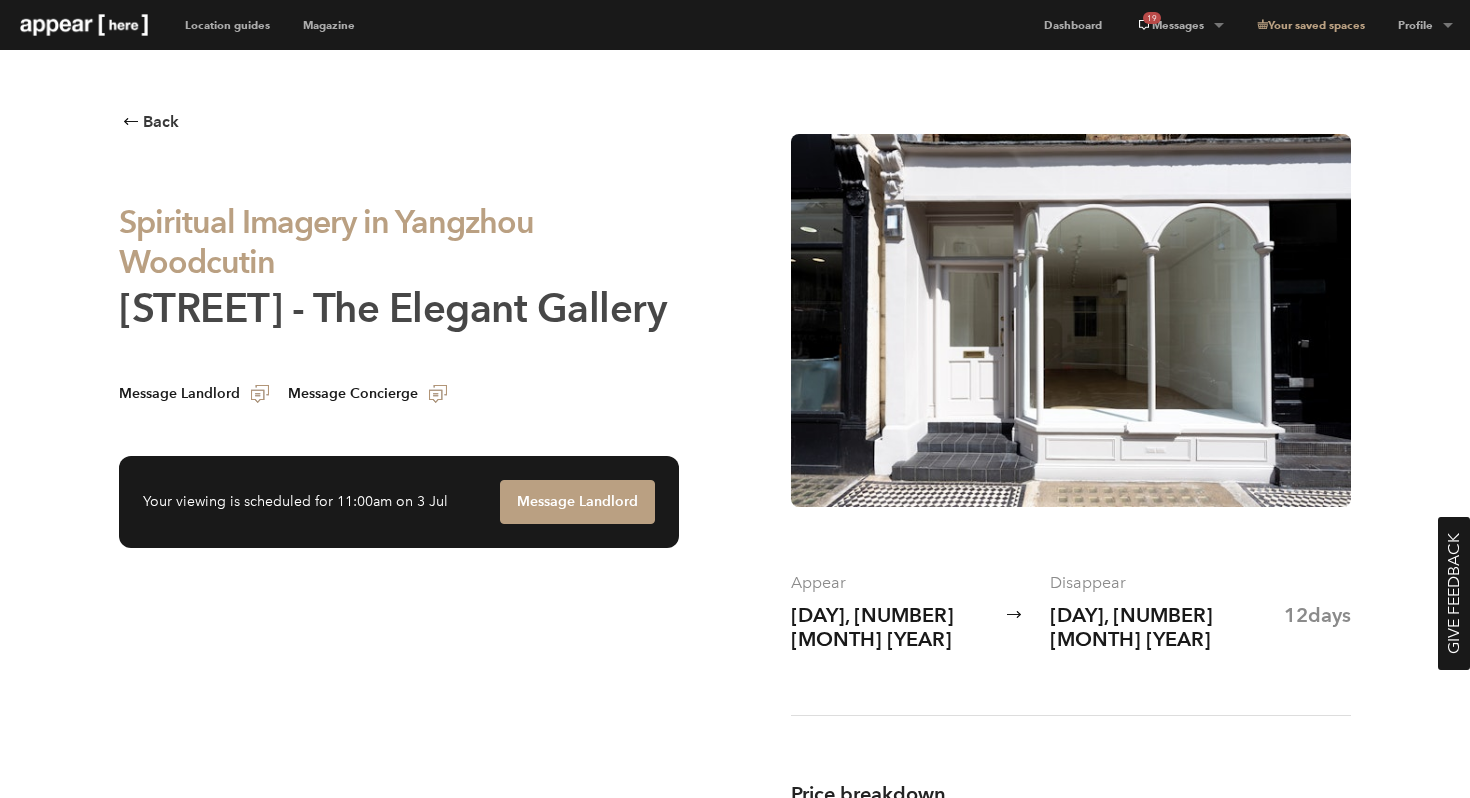 click on "[STREET] - [NAME]" at bounding box center (393, 308) 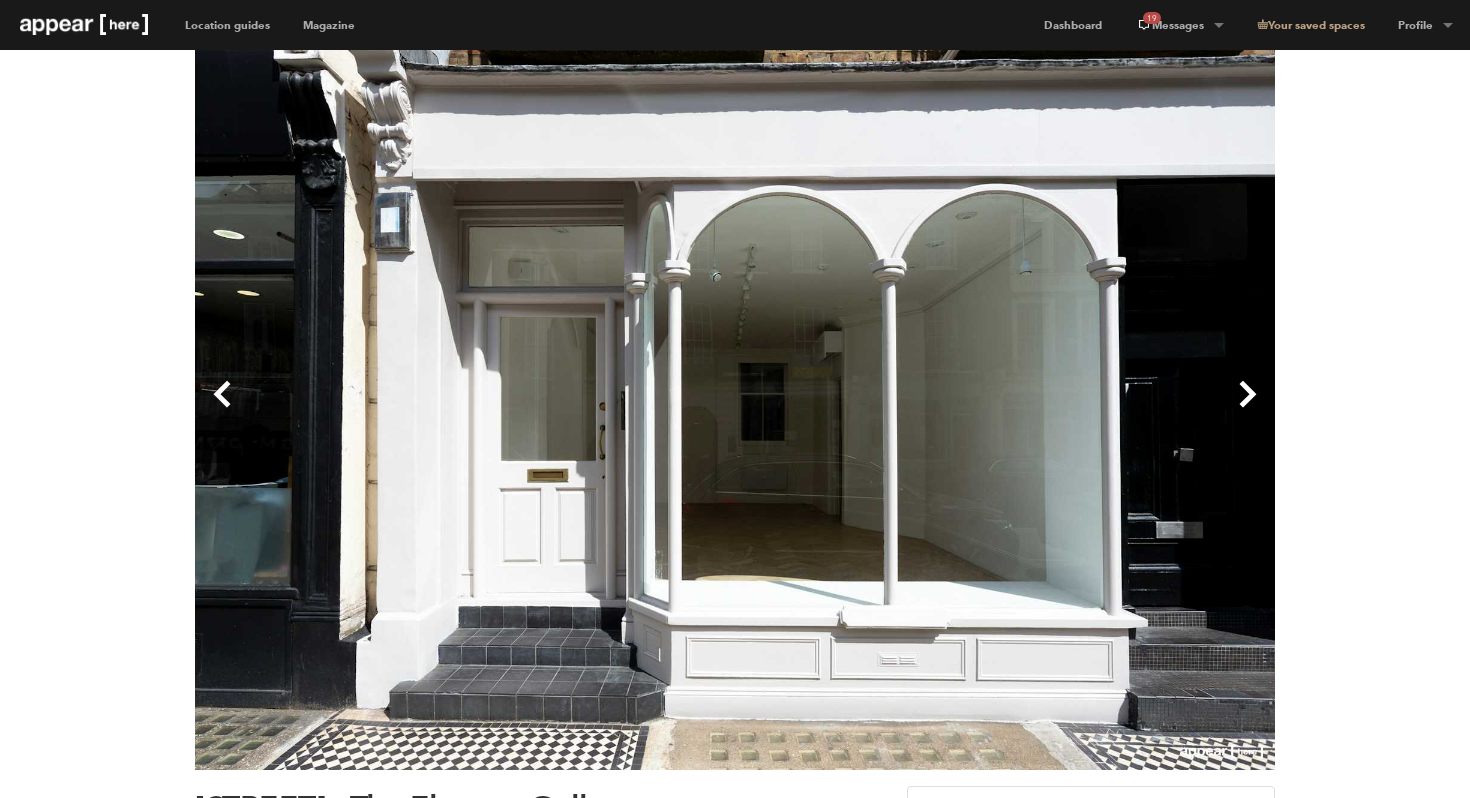 scroll, scrollTop: 0, scrollLeft: 0, axis: both 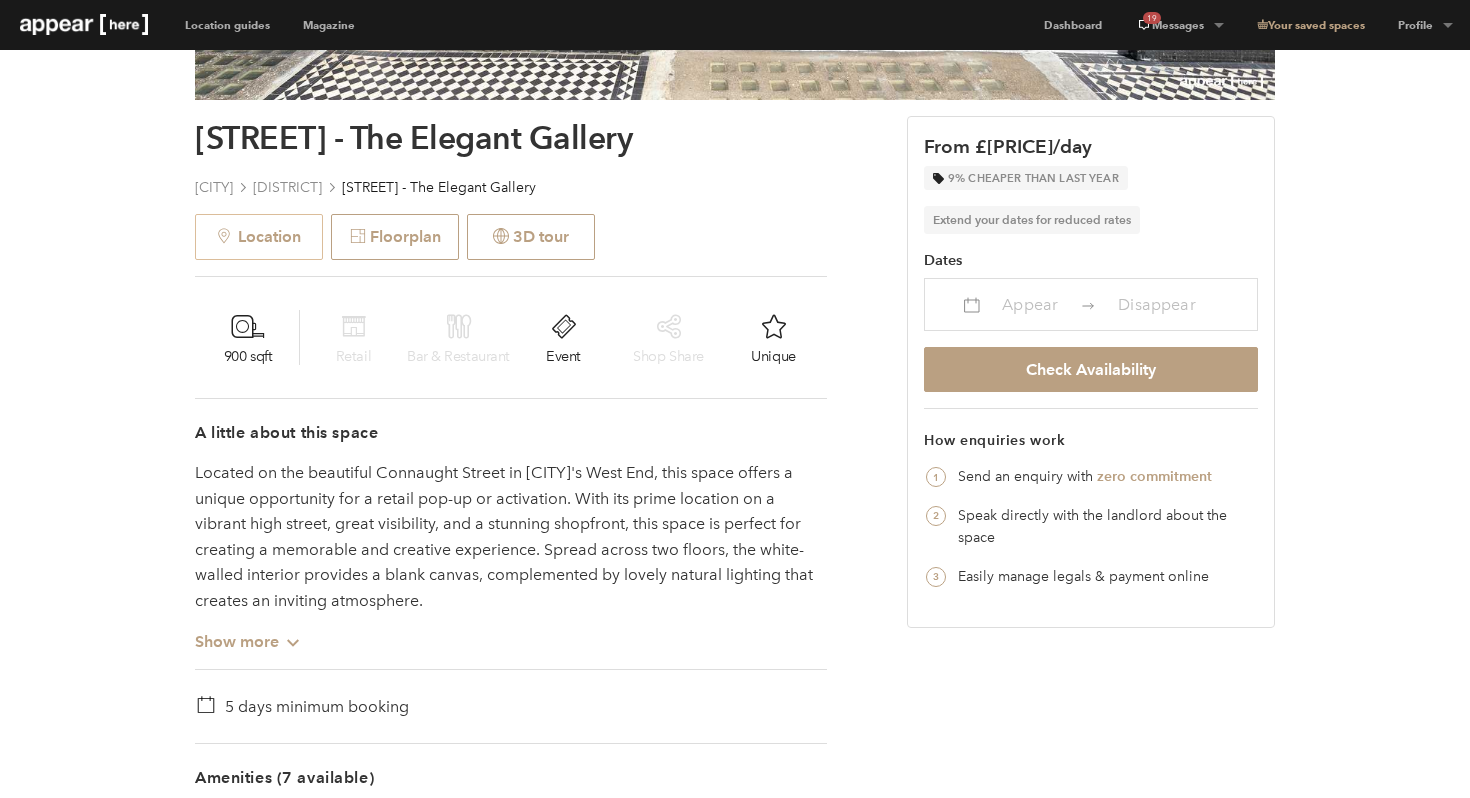 click on "Location" at bounding box center (259, 237) 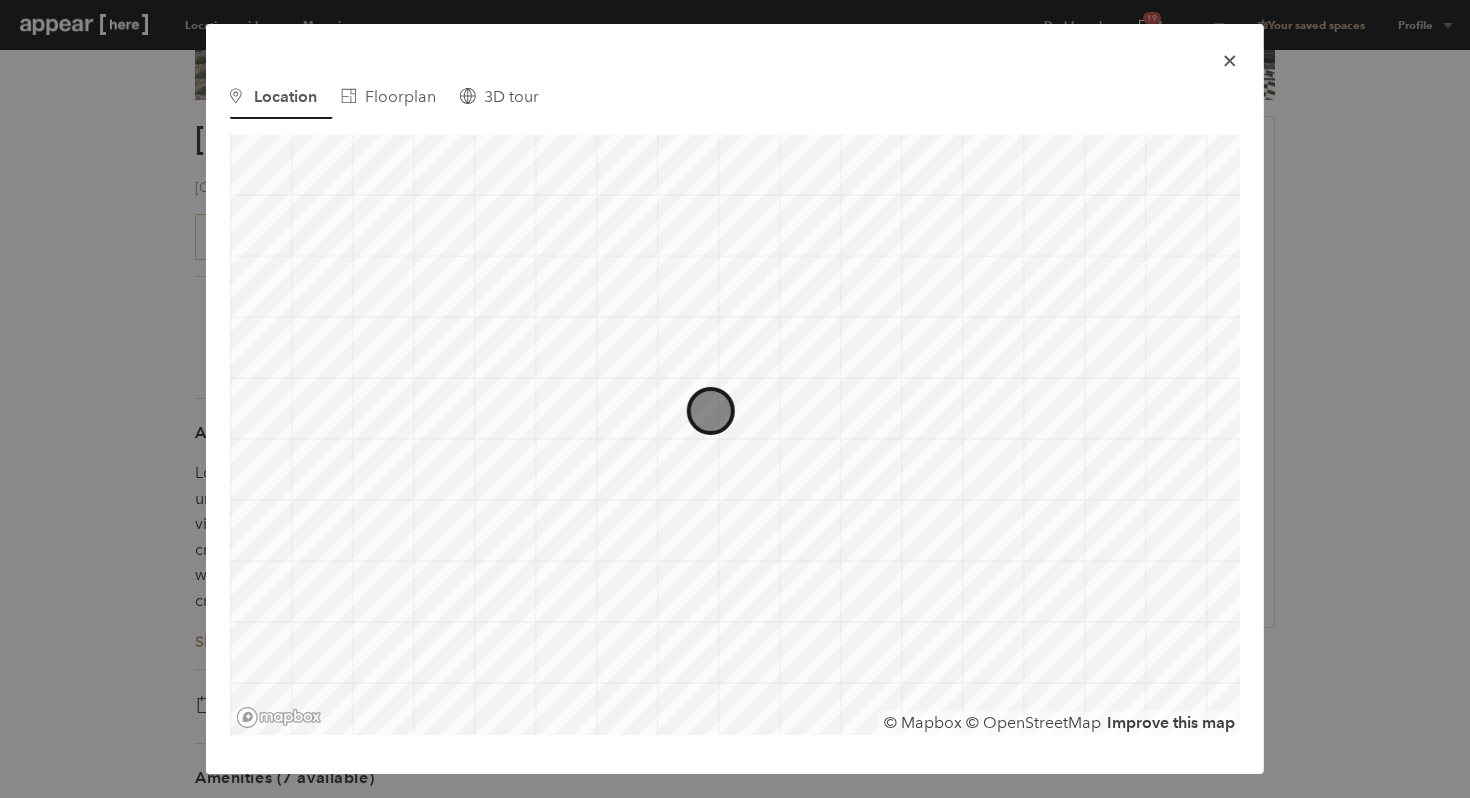 scroll, scrollTop: 0, scrollLeft: 0, axis: both 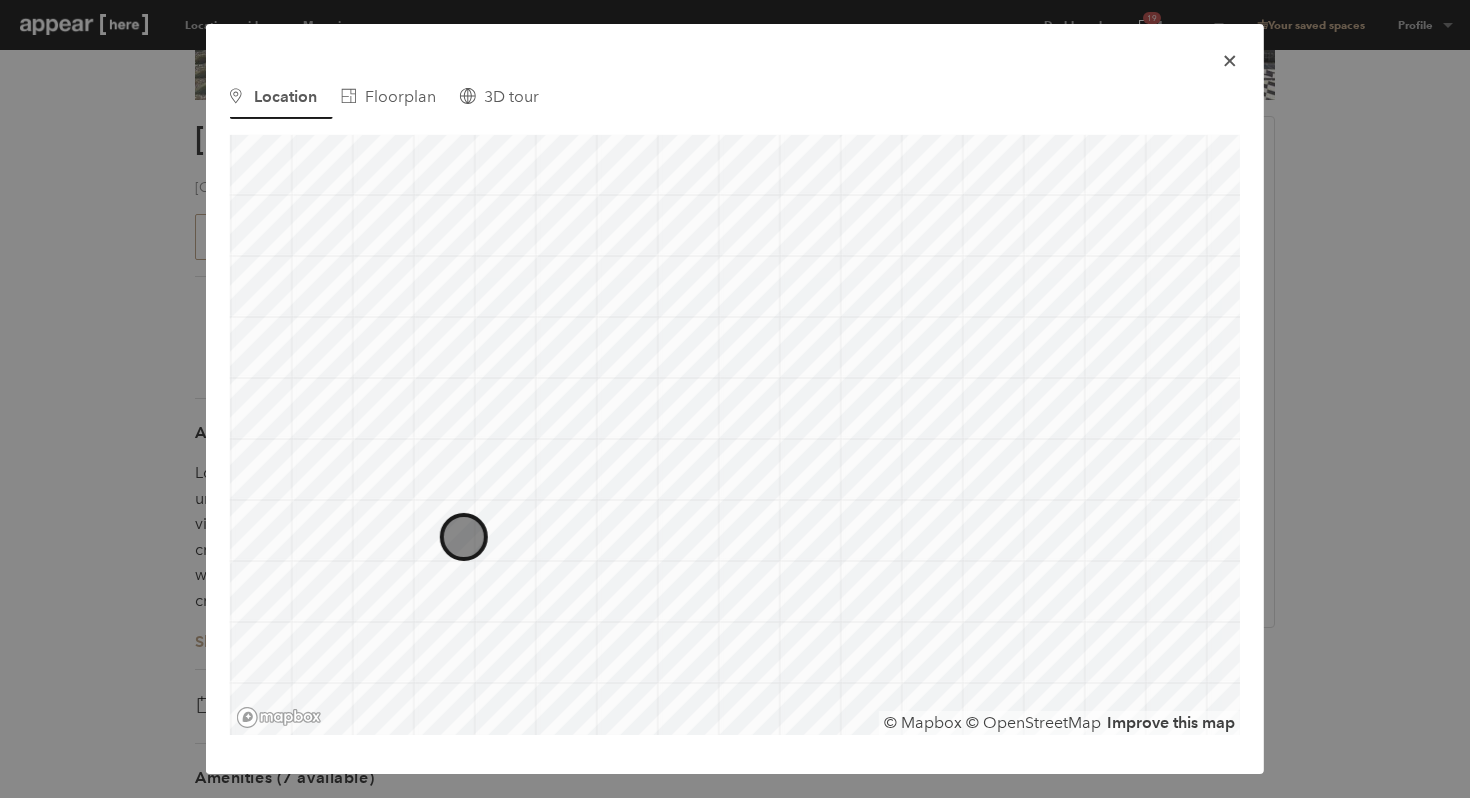 click at bounding box center (488, 561) 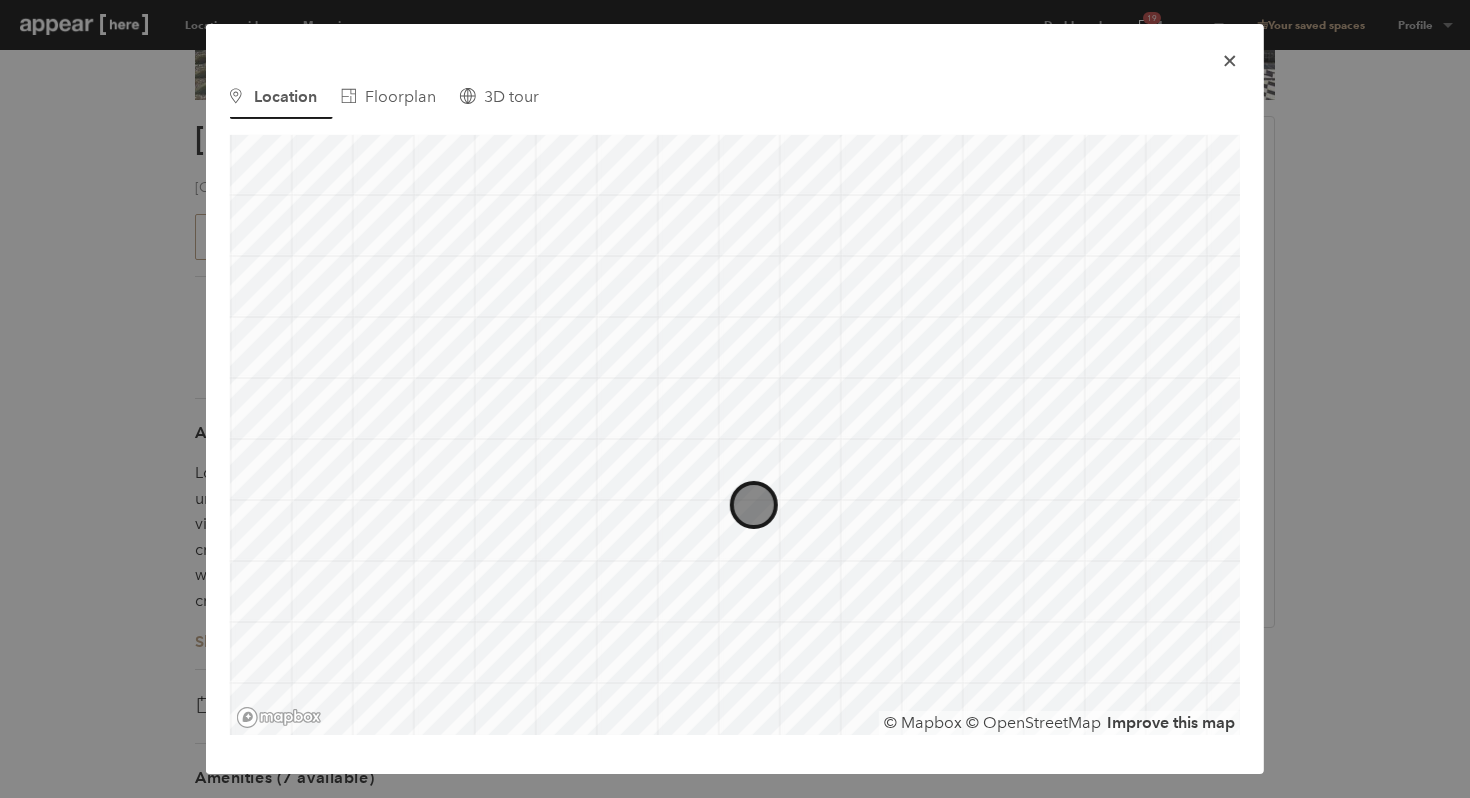 click at bounding box center (1230, 60) 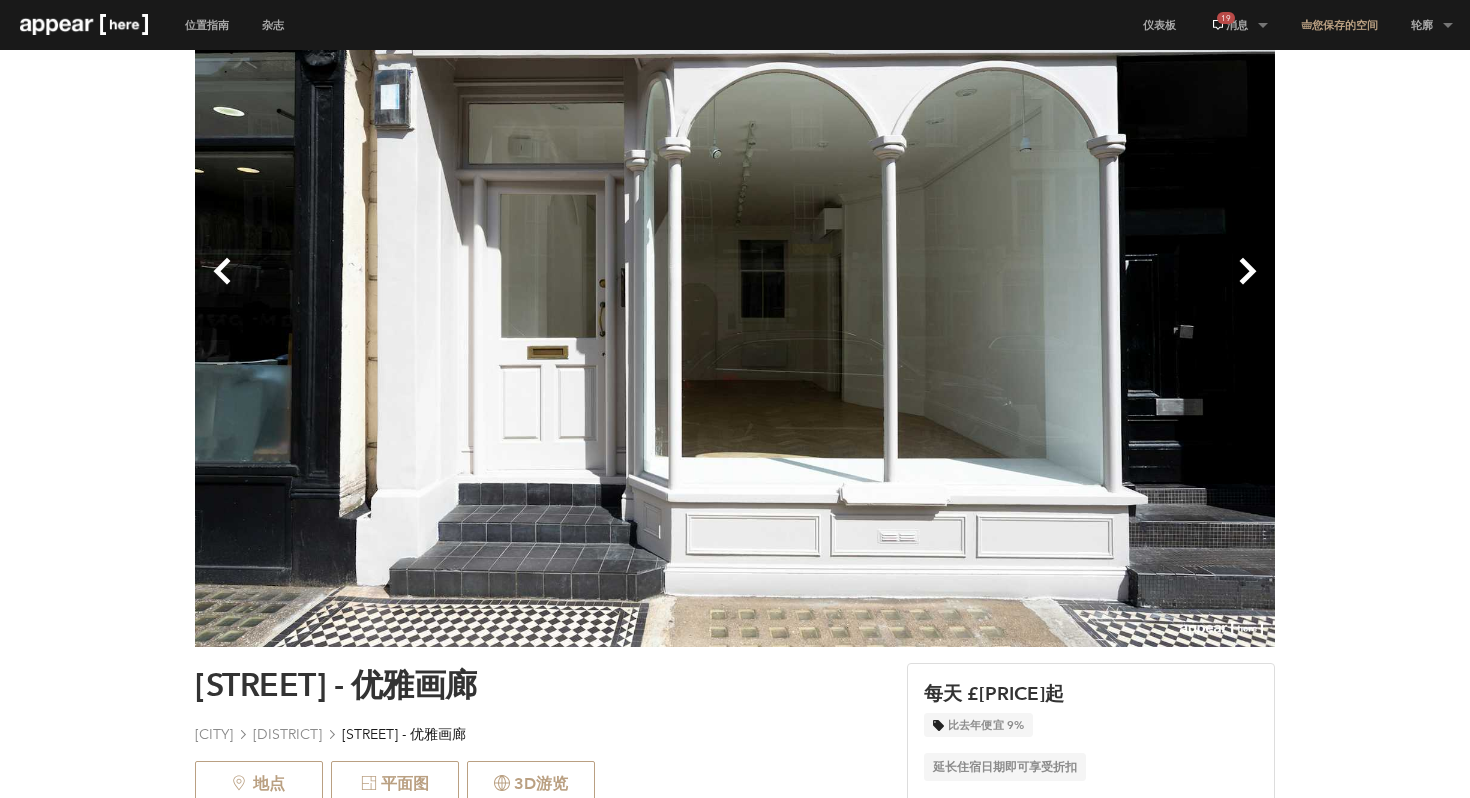 scroll, scrollTop: 30, scrollLeft: 0, axis: vertical 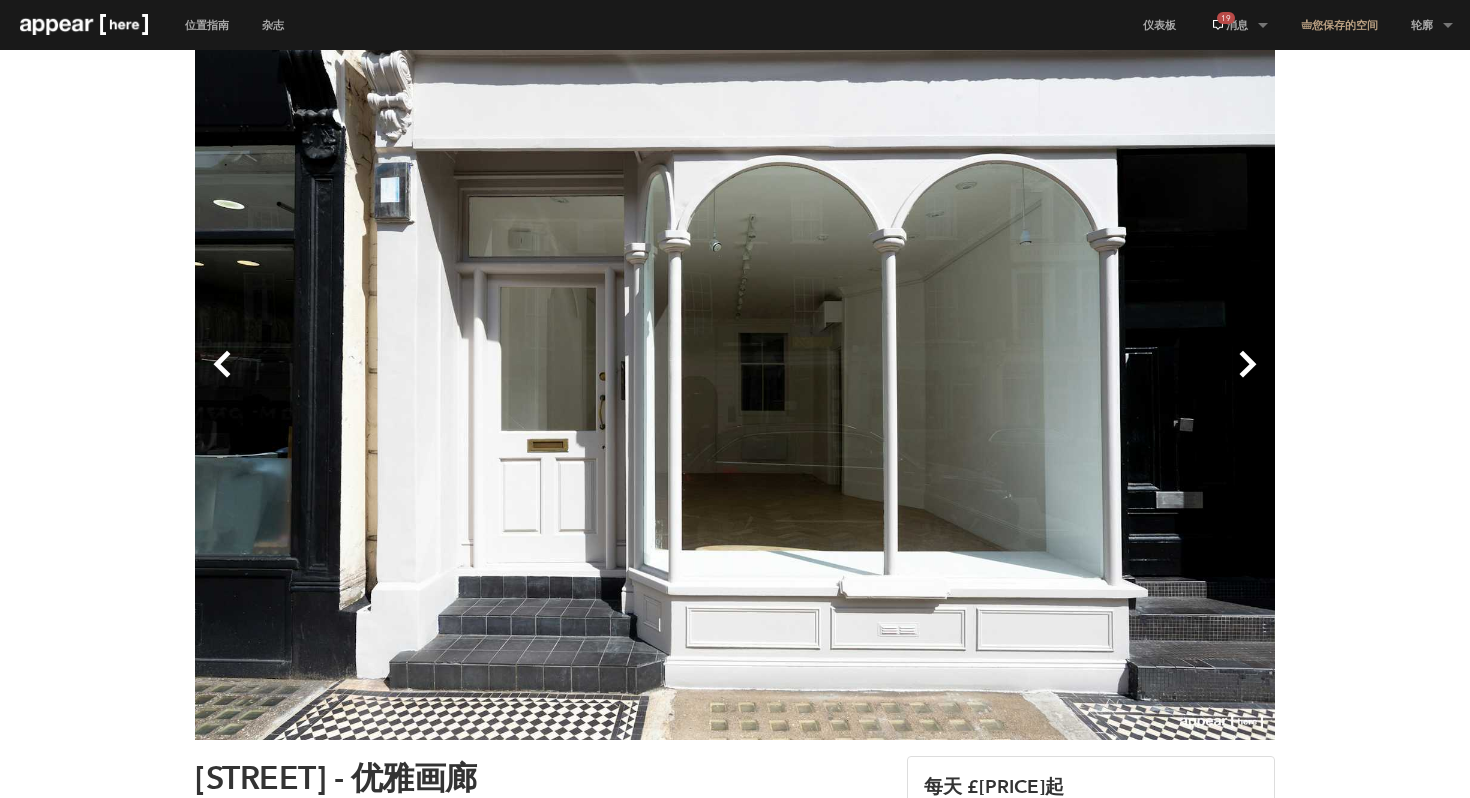 click on "下一个" at bounding box center (1005, 380) 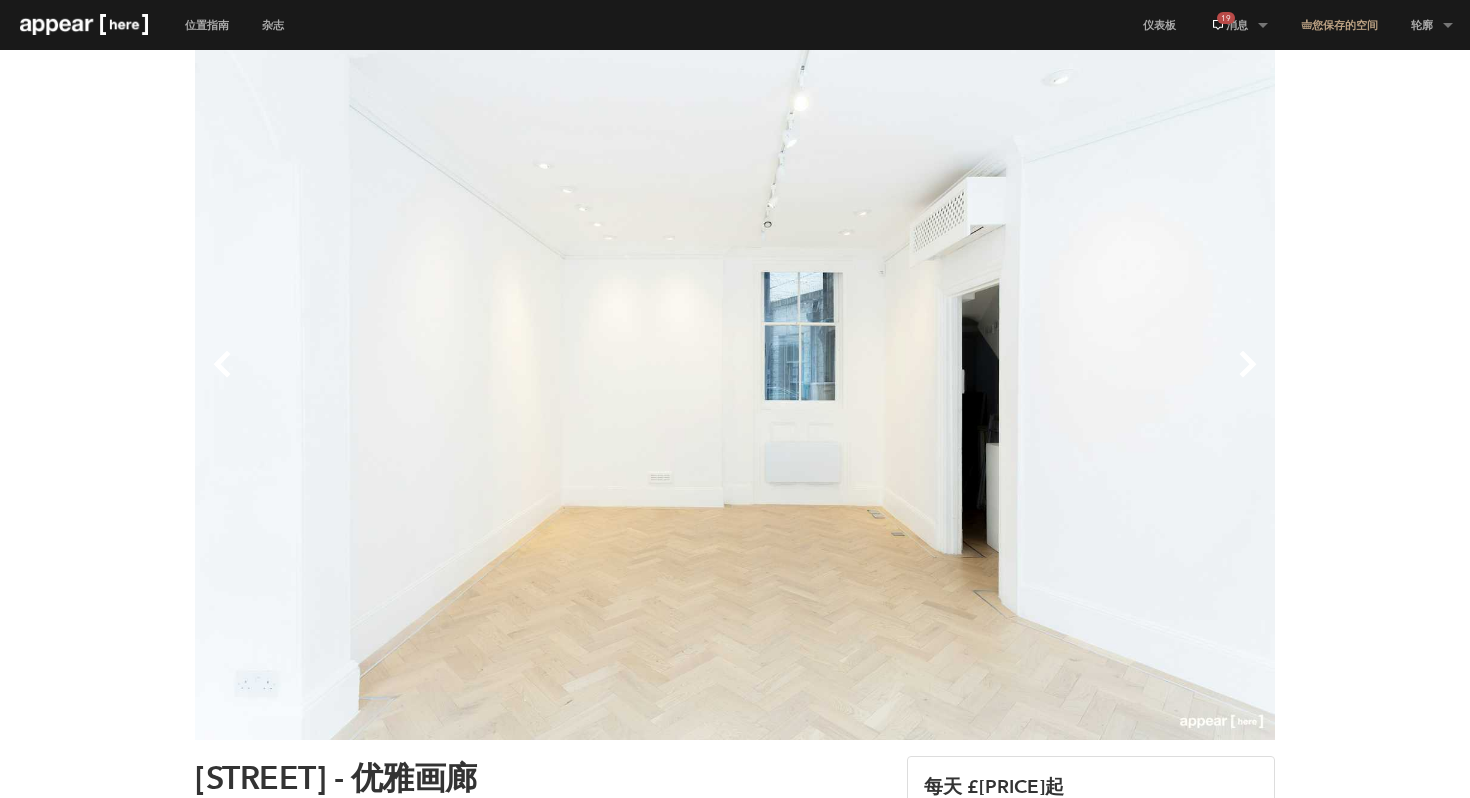 click on "下一个" at bounding box center [1005, 380] 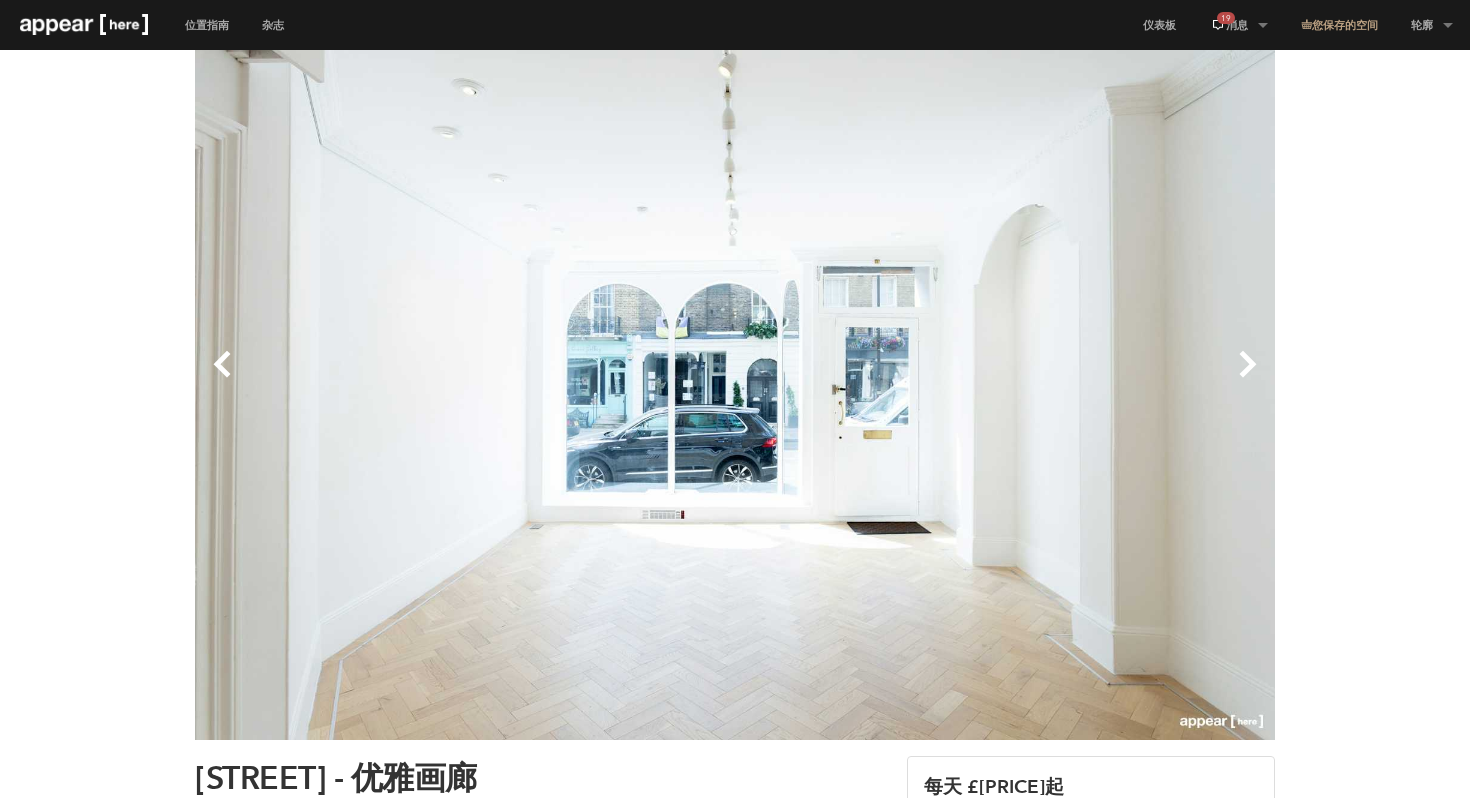 click on "以前的" at bounding box center [465, 380] 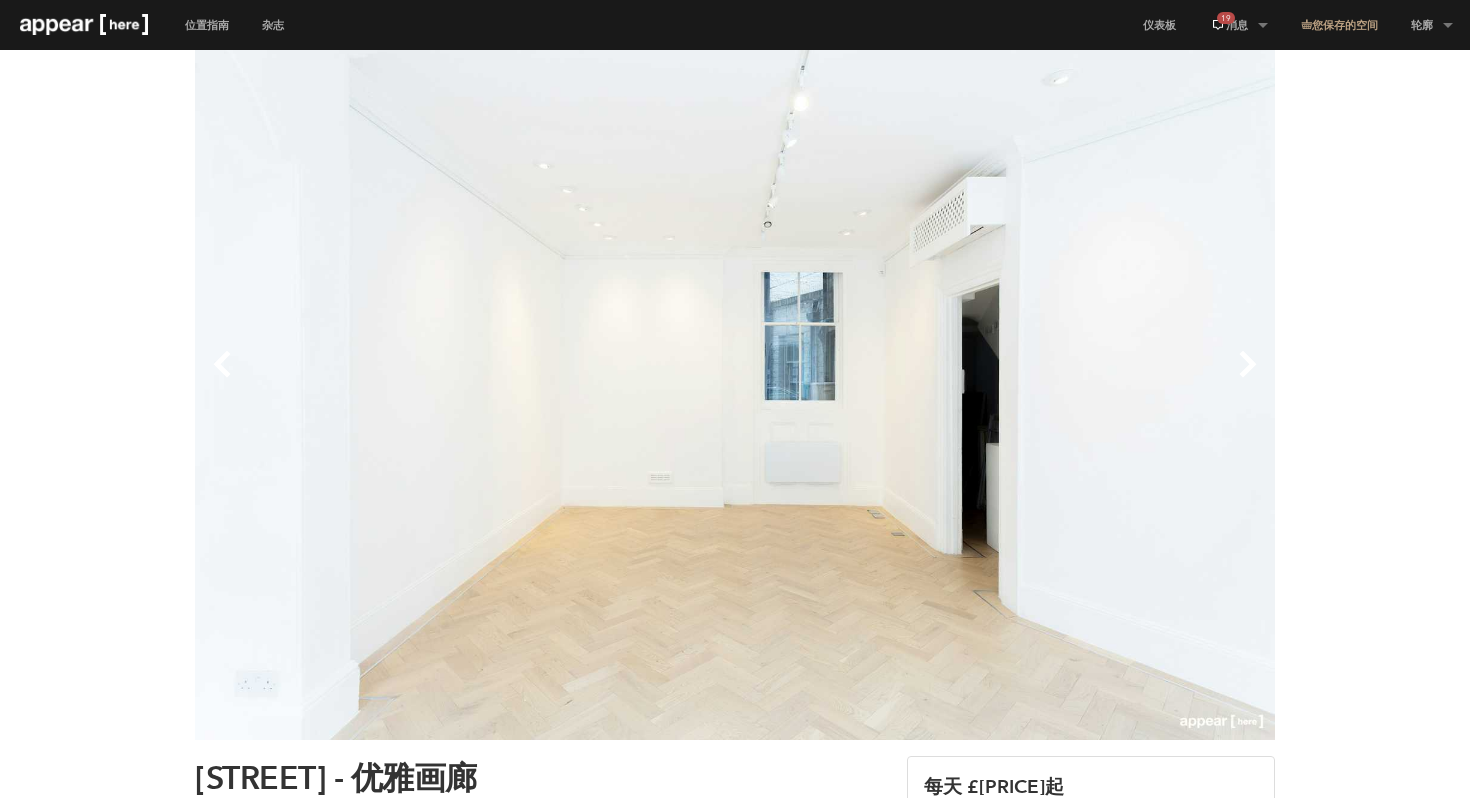 click on "下一个" at bounding box center [1005, 380] 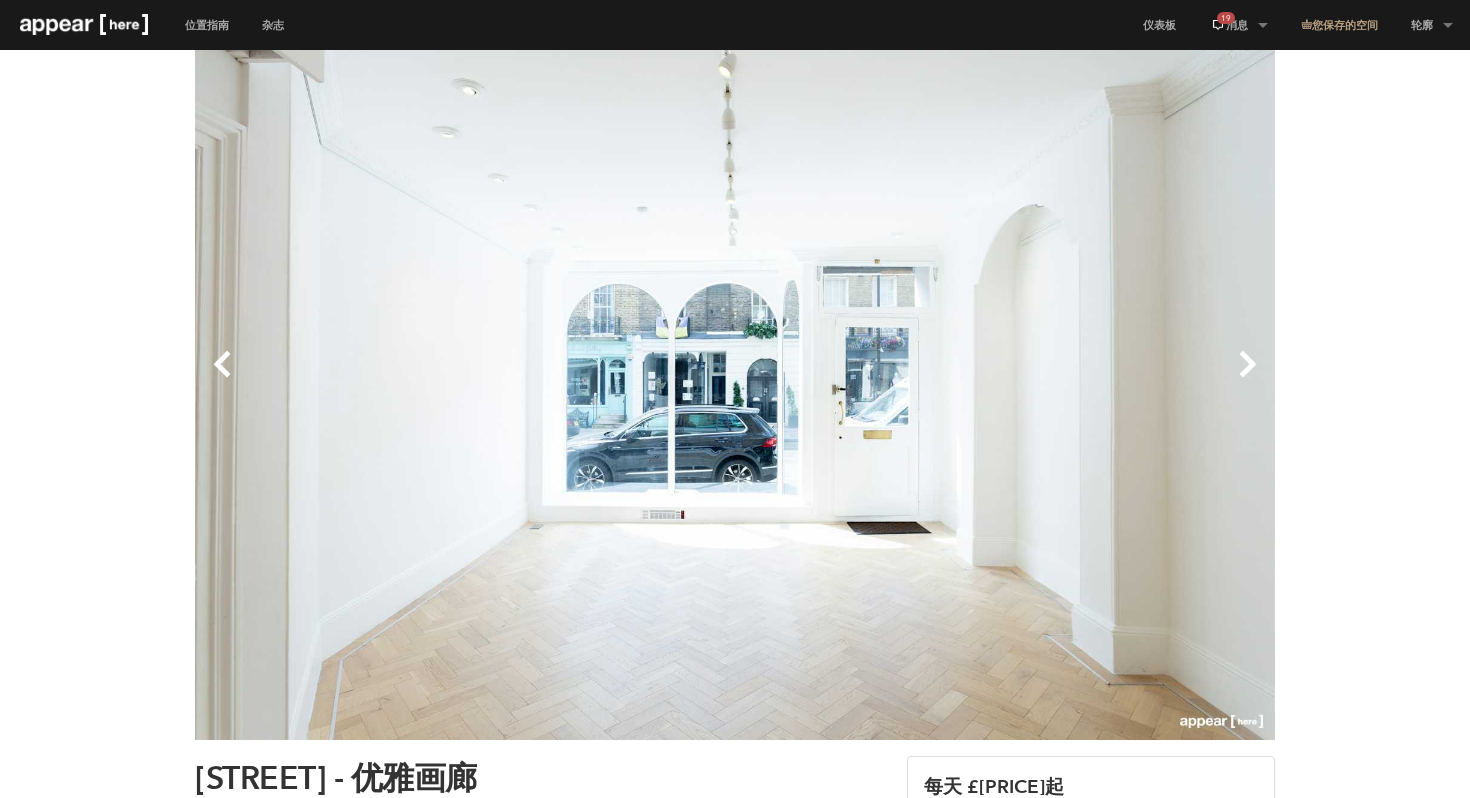 click on "下一个" at bounding box center [1005, 380] 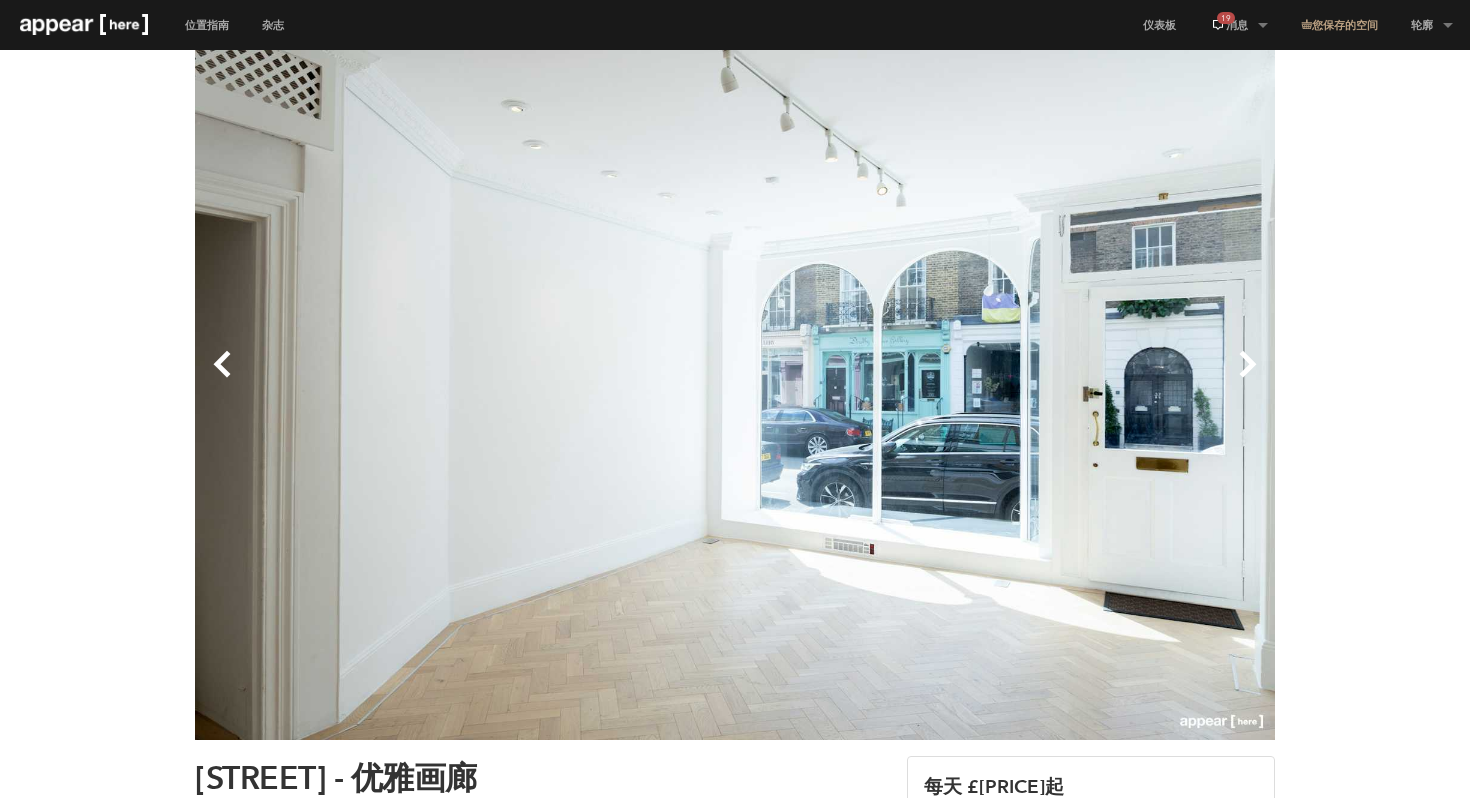 click on "下一个" at bounding box center [1005, 380] 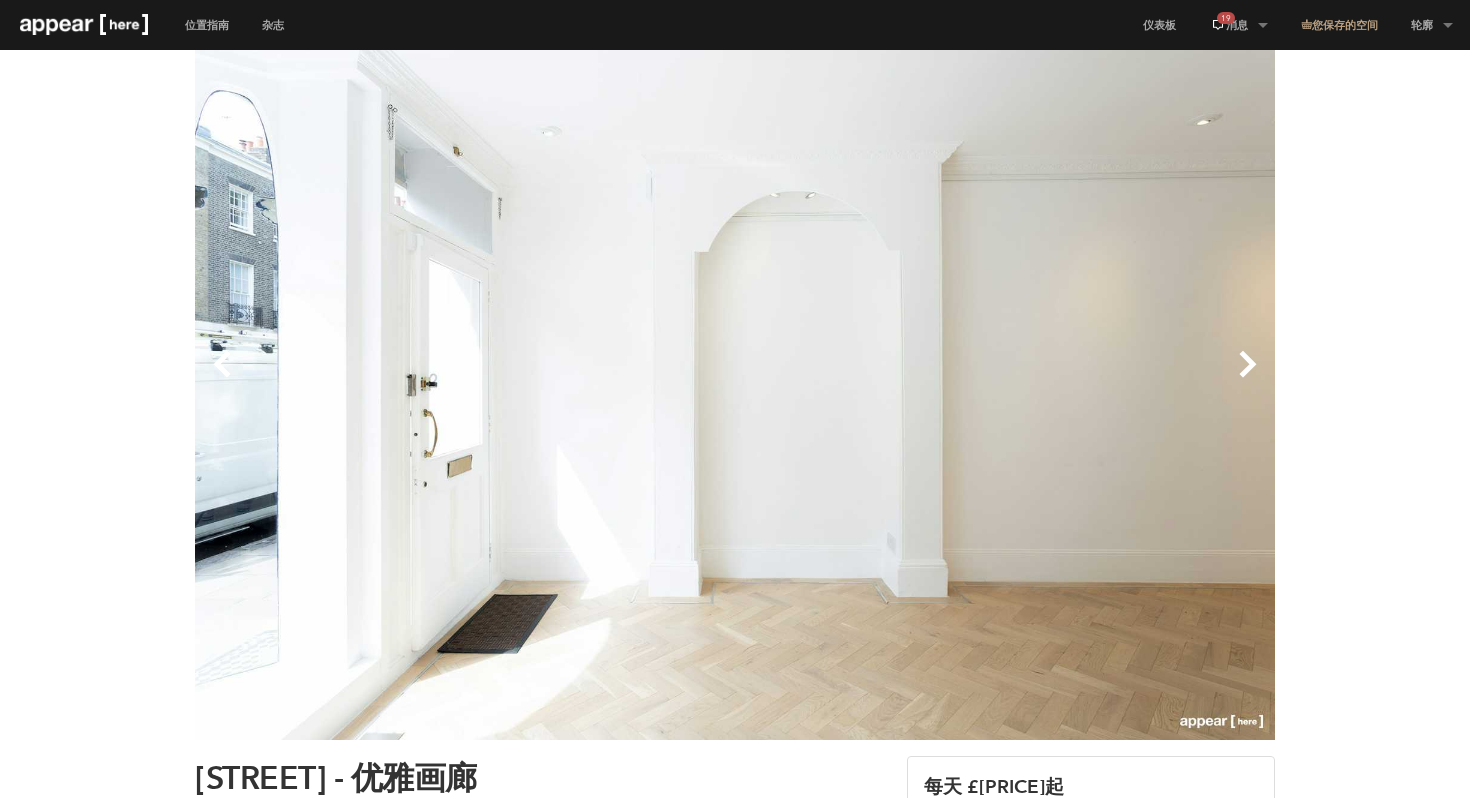 click on "下一个" at bounding box center (1005, 380) 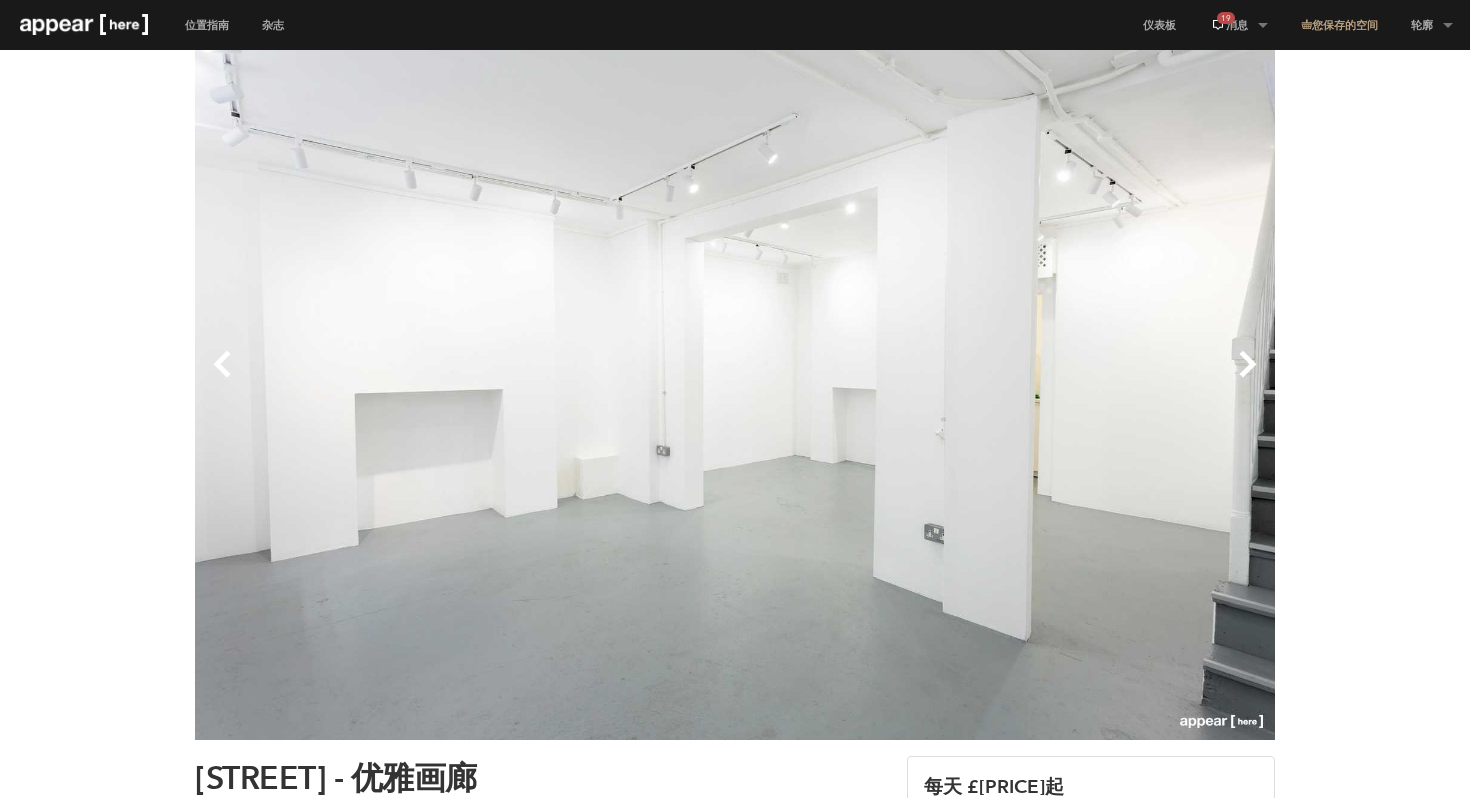 click on "下一个" at bounding box center [1005, 380] 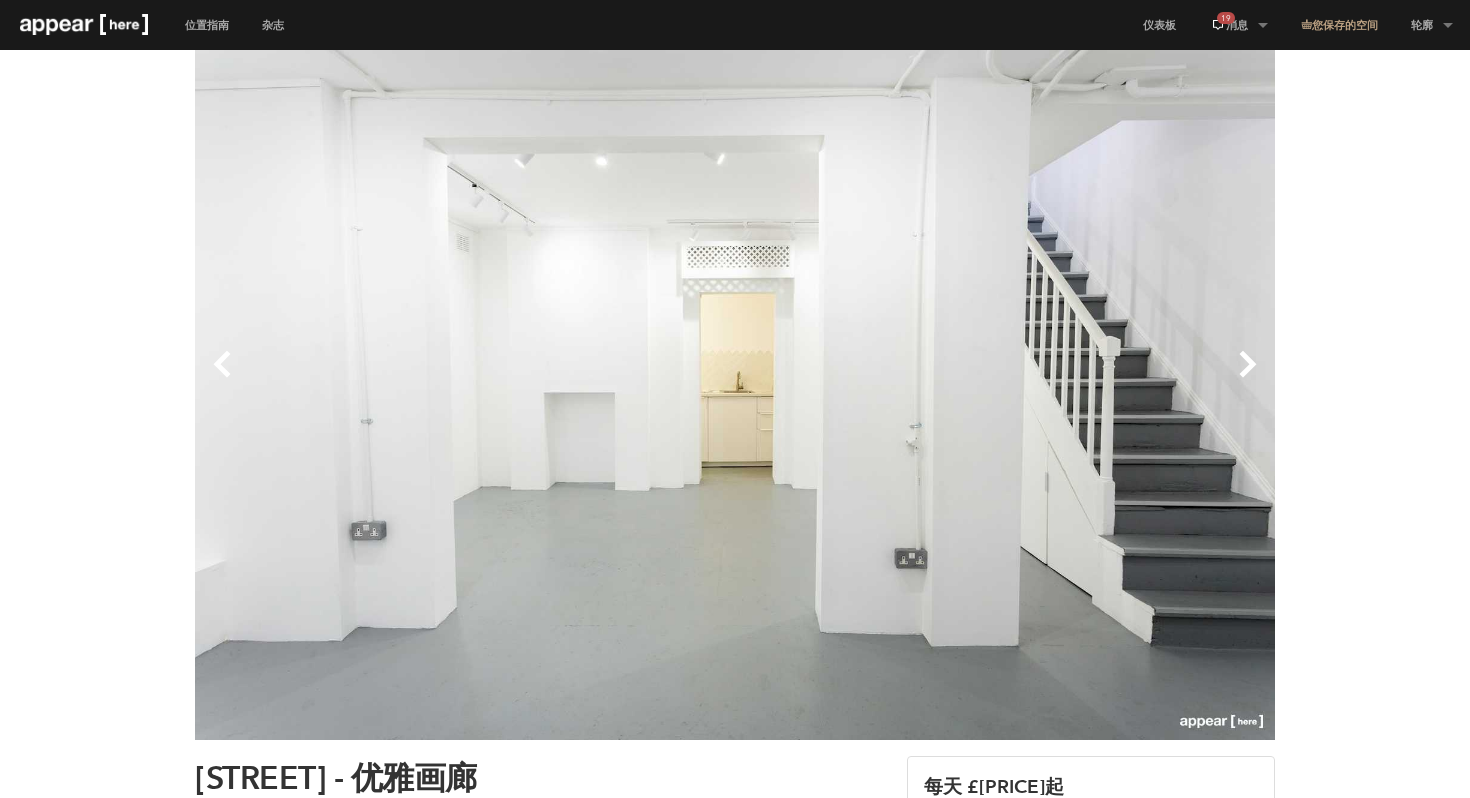 click on "下一个" at bounding box center [1005, 380] 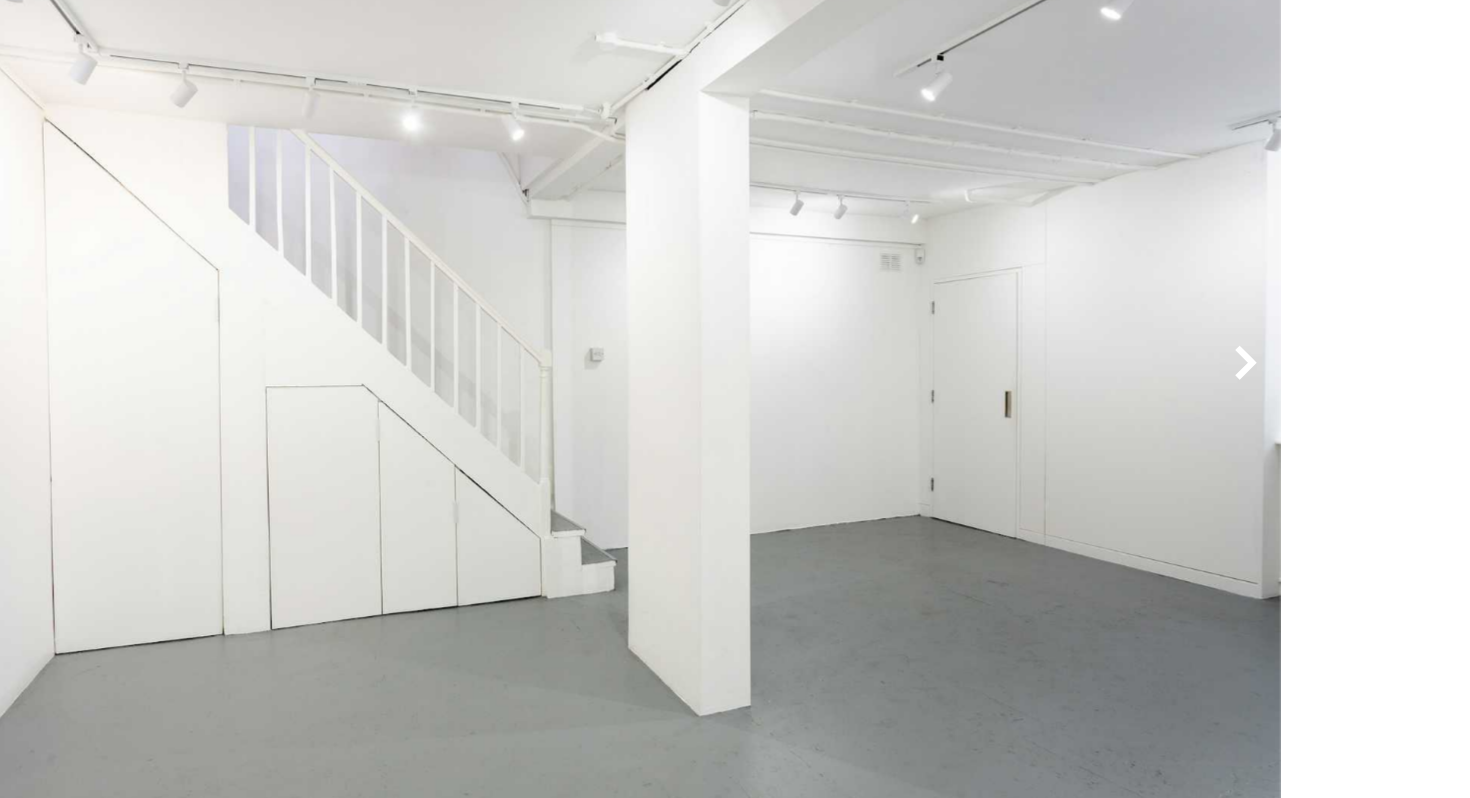 click on "下一个" at bounding box center [1005, 380] 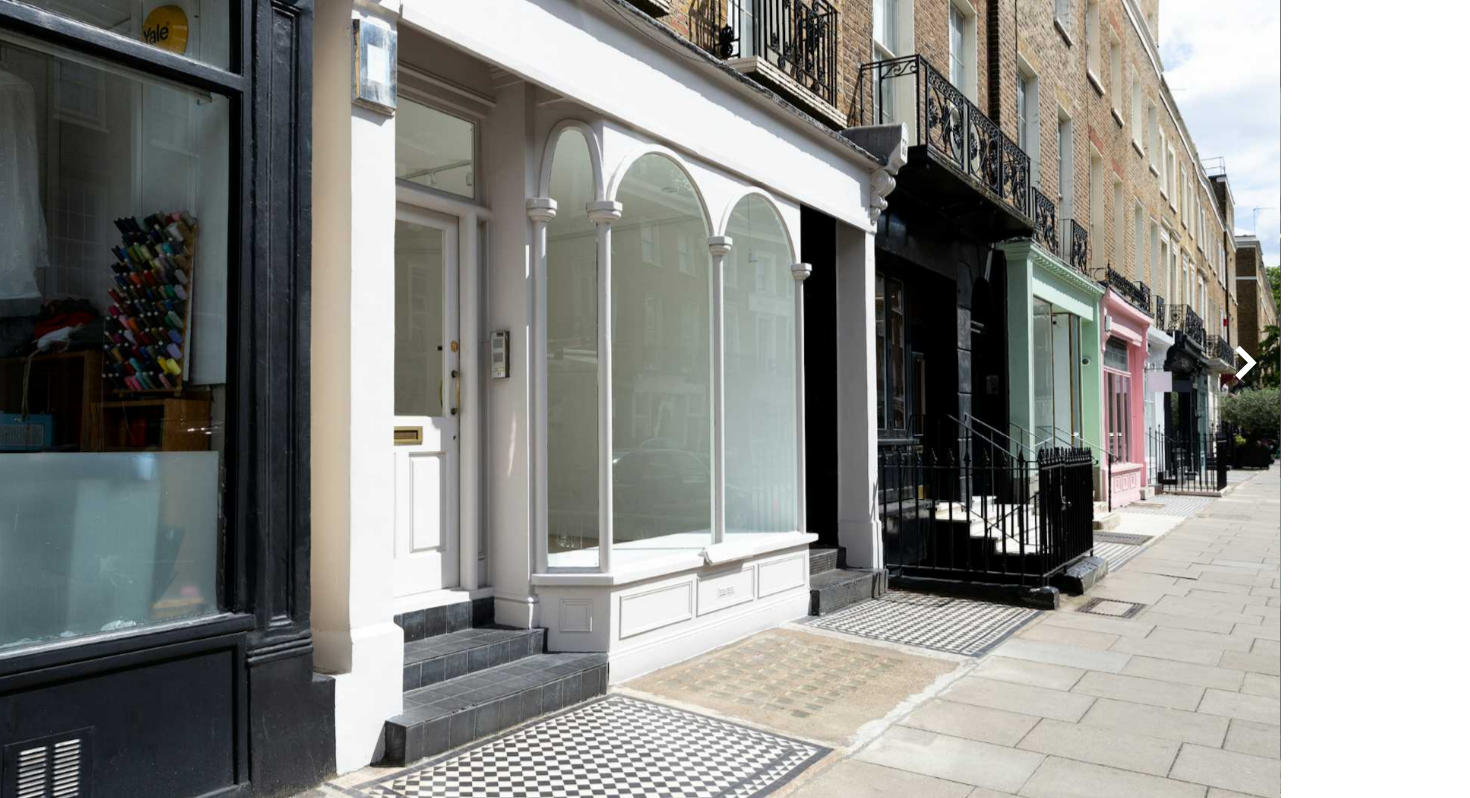 click on "下一个" at bounding box center [1005, 380] 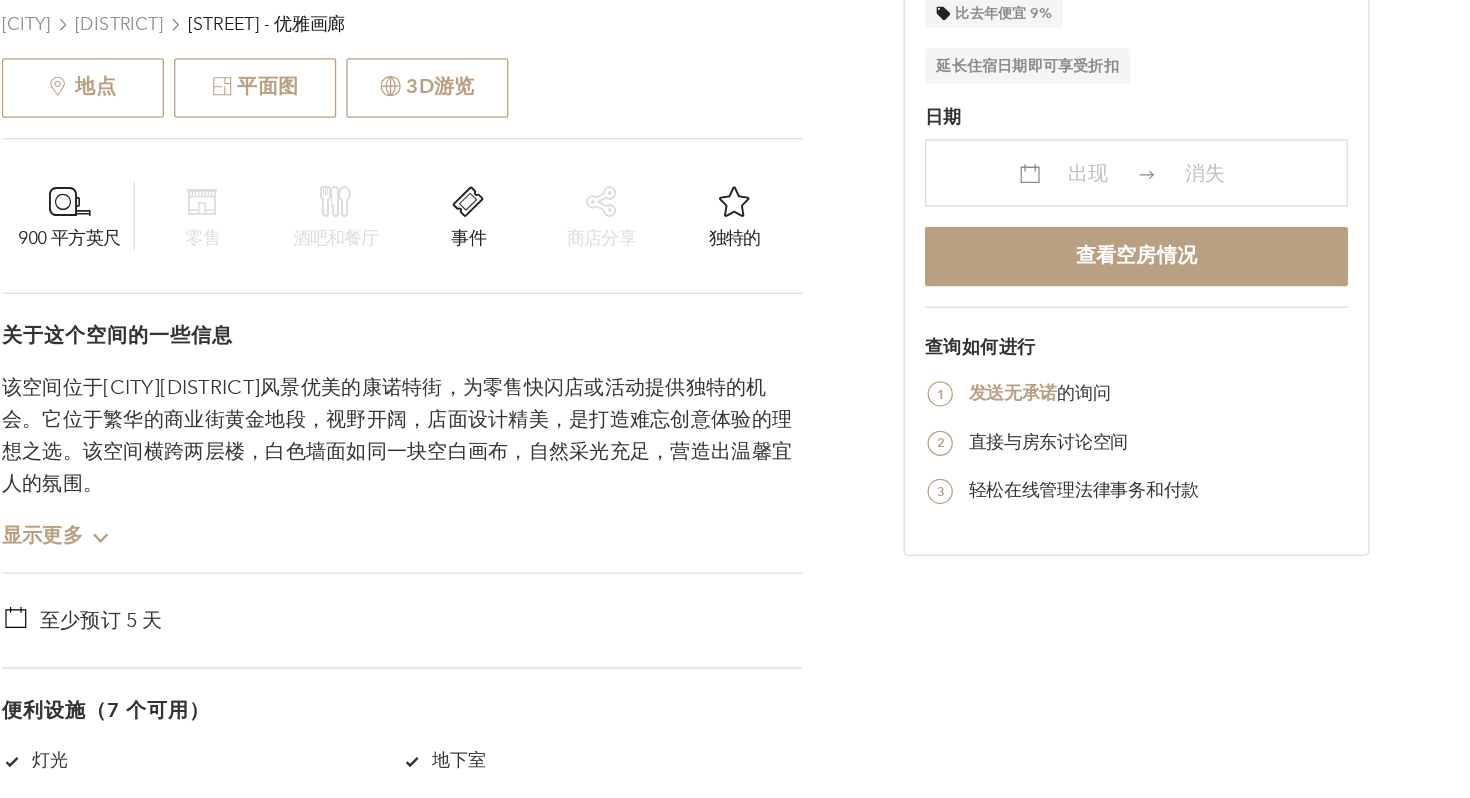 scroll, scrollTop: 707, scrollLeft: 0, axis: vertical 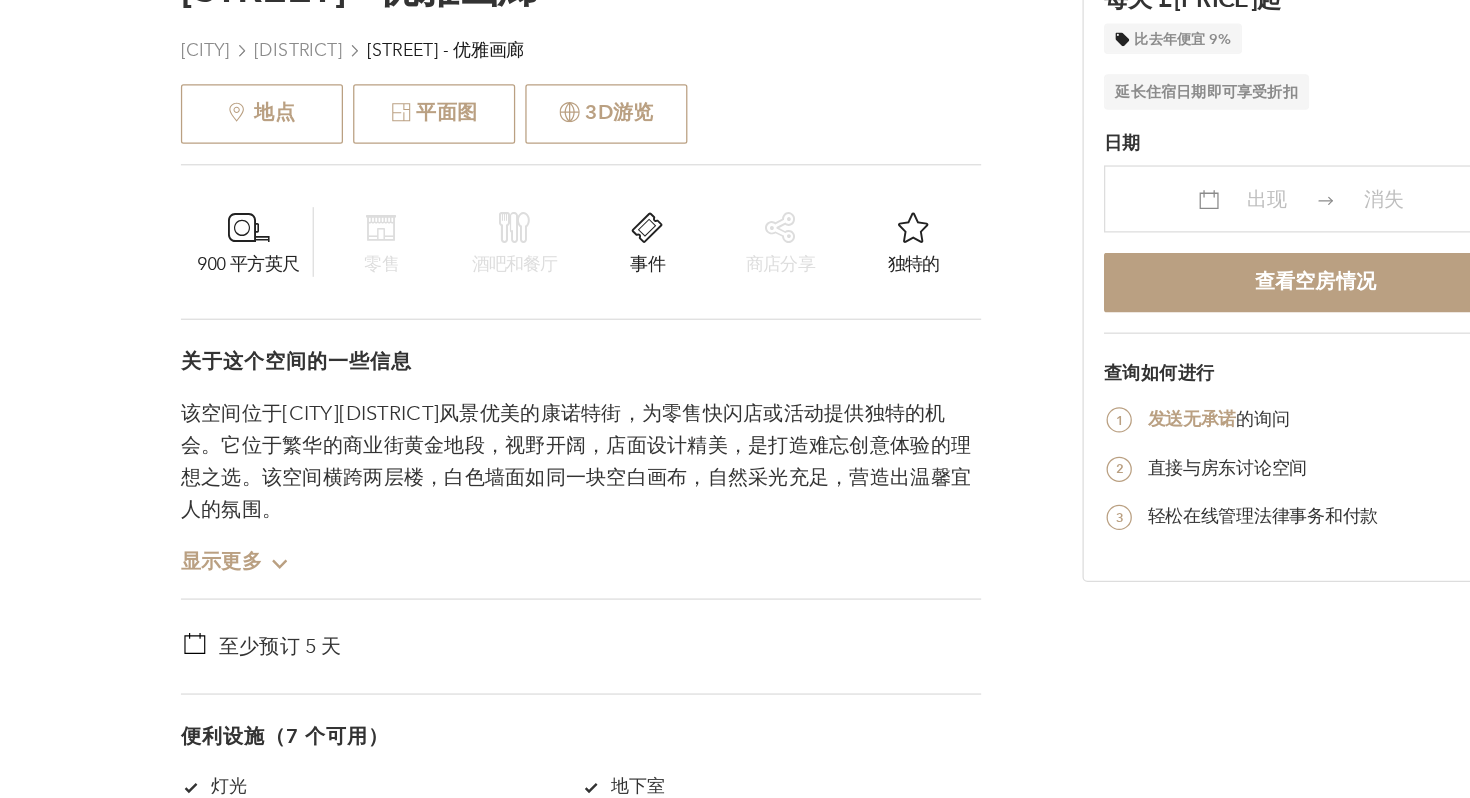 click on "显示更多 Chevron-up" at bounding box center (238, 546) 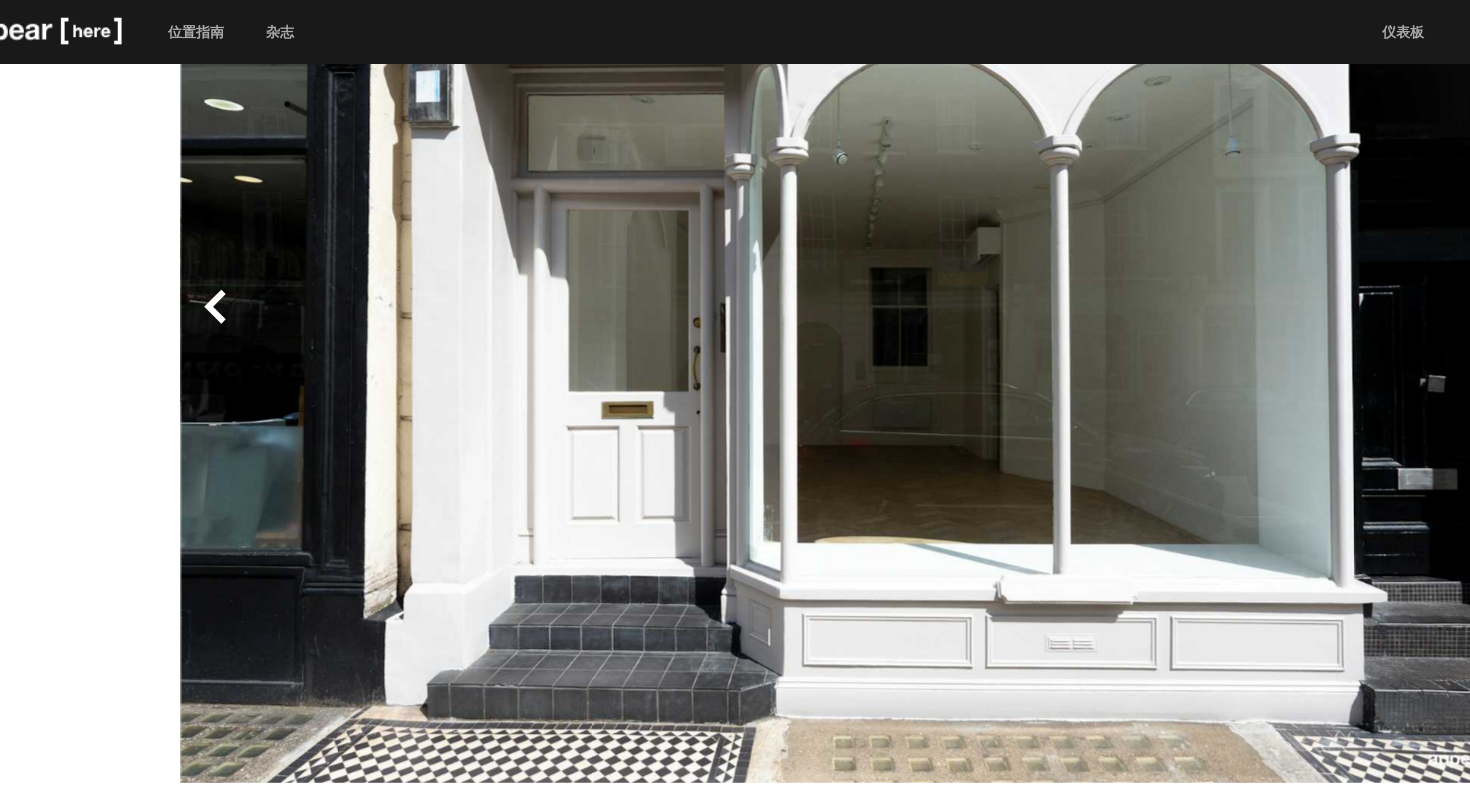 scroll, scrollTop: 0, scrollLeft: 0, axis: both 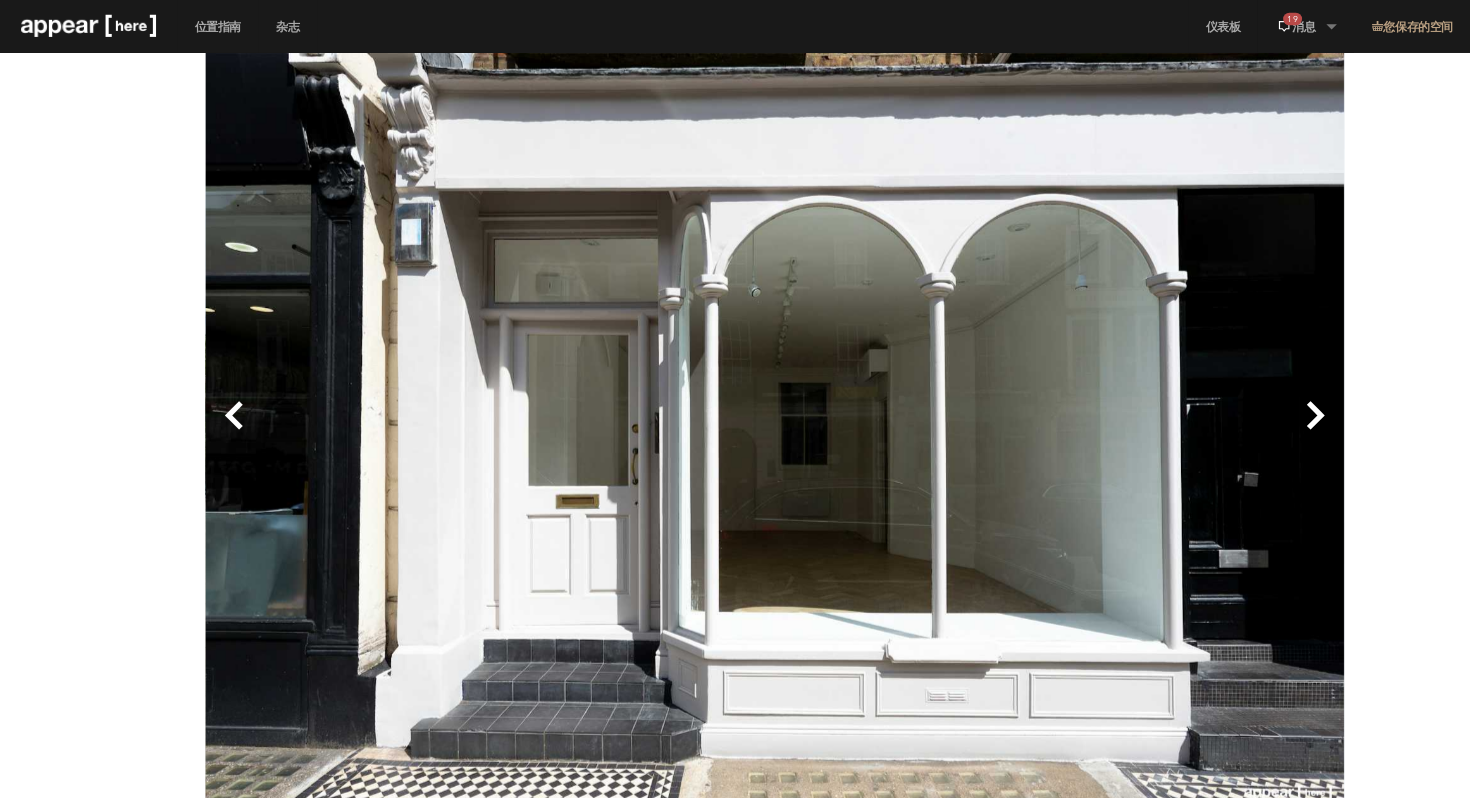 click on "下一个" at bounding box center (1005, 410) 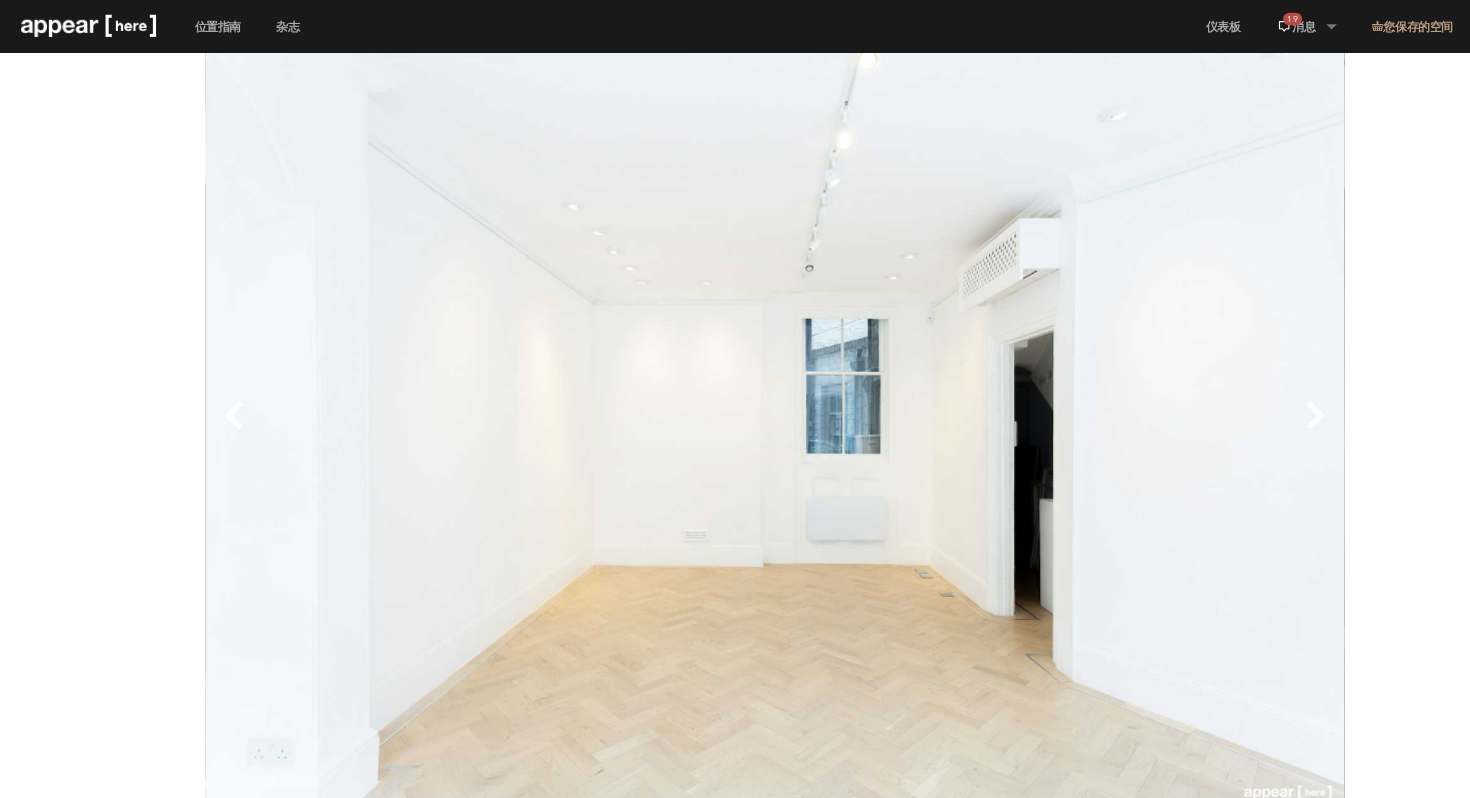 click on "下一个" at bounding box center (1005, 410) 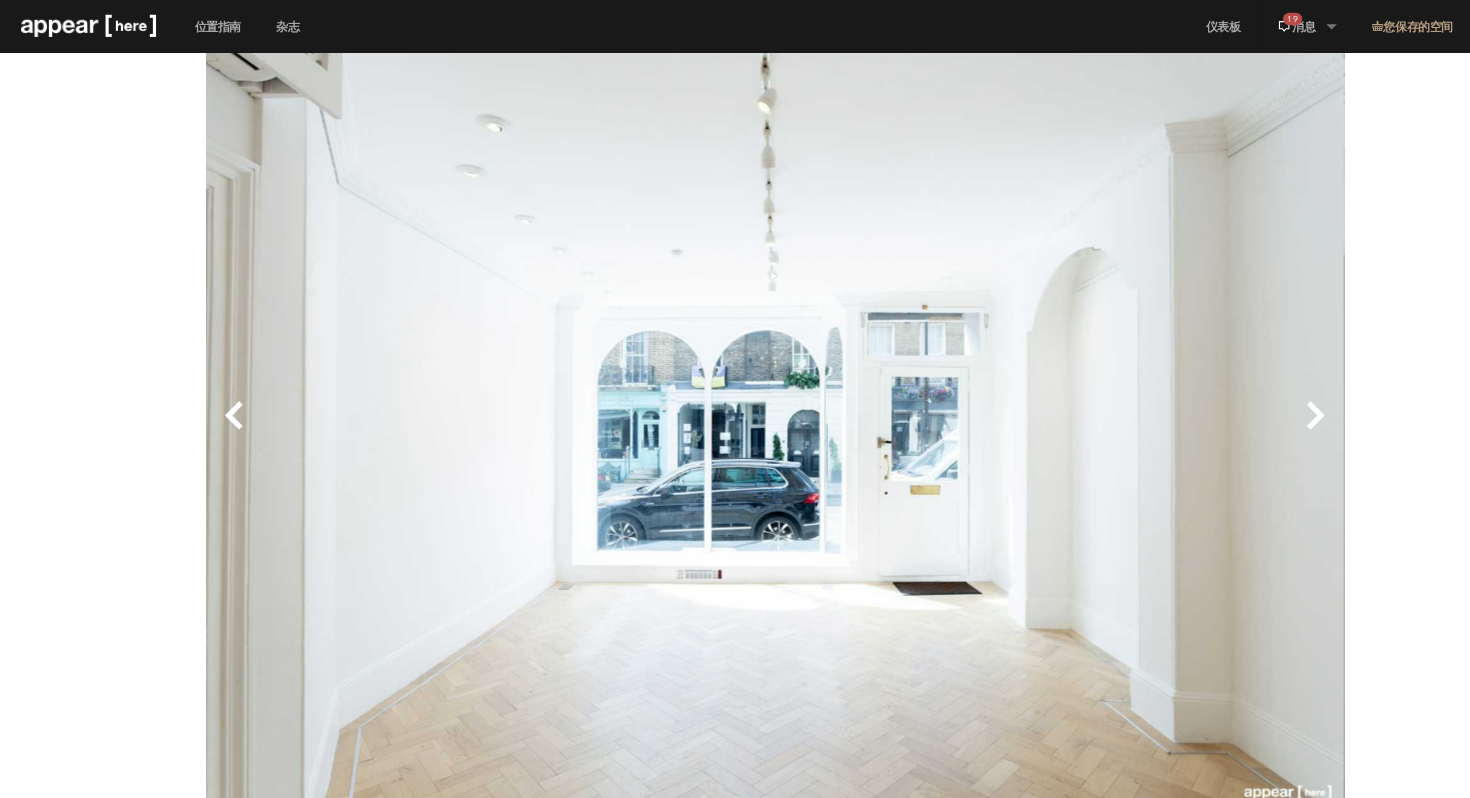click on "下一个" at bounding box center [1005, 410] 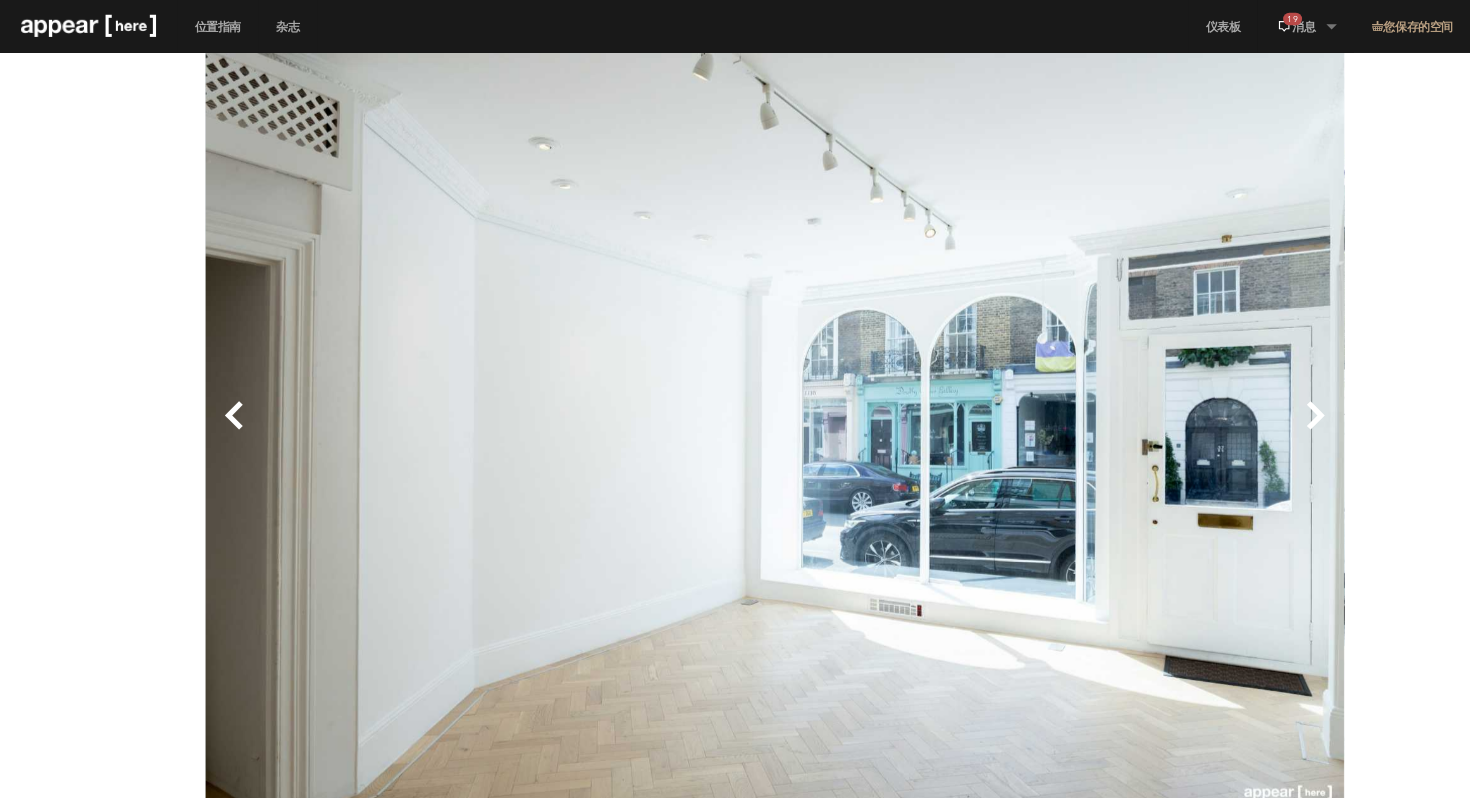 click on "下一个" at bounding box center (1005, 410) 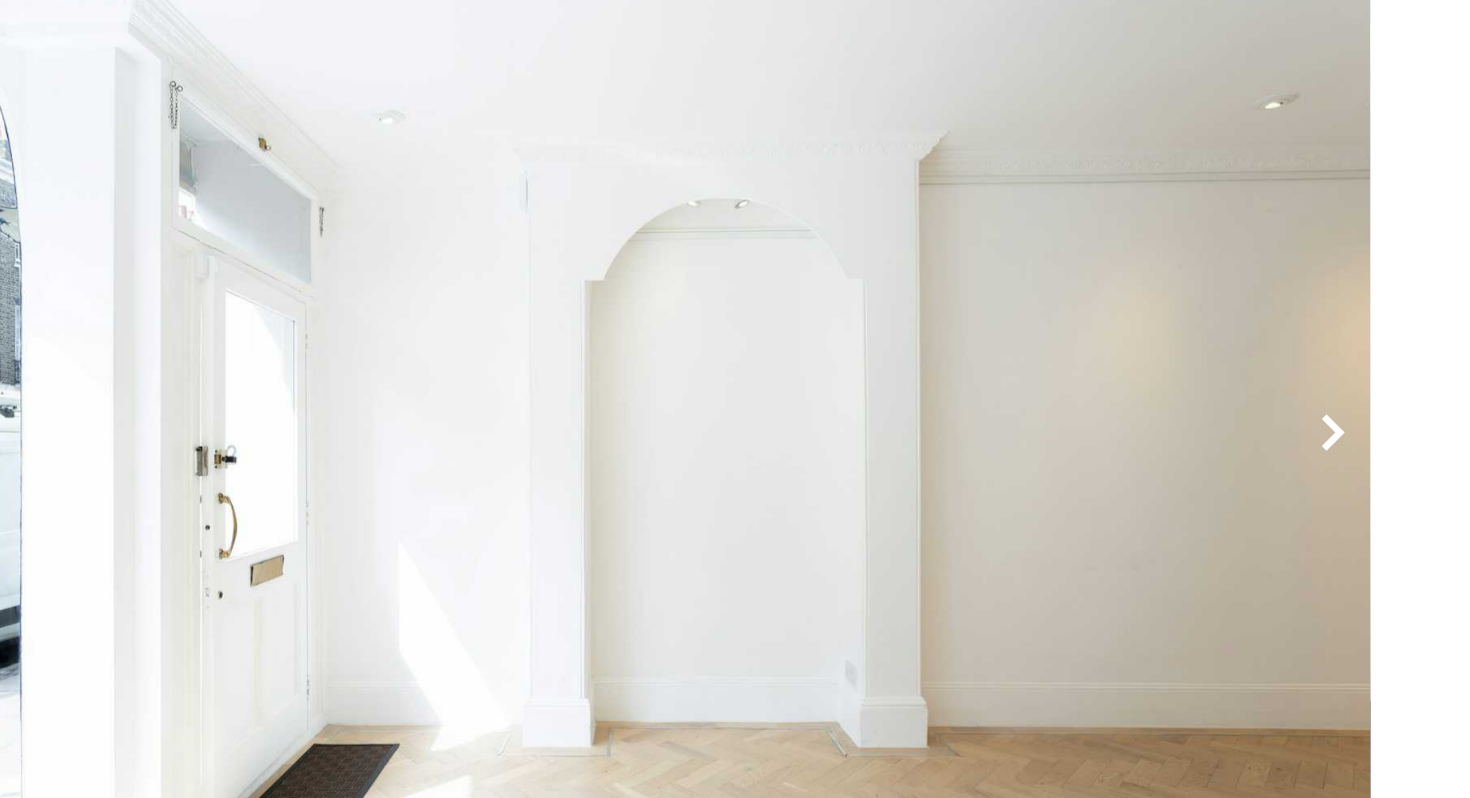 click on "下一个" at bounding box center (1005, 410) 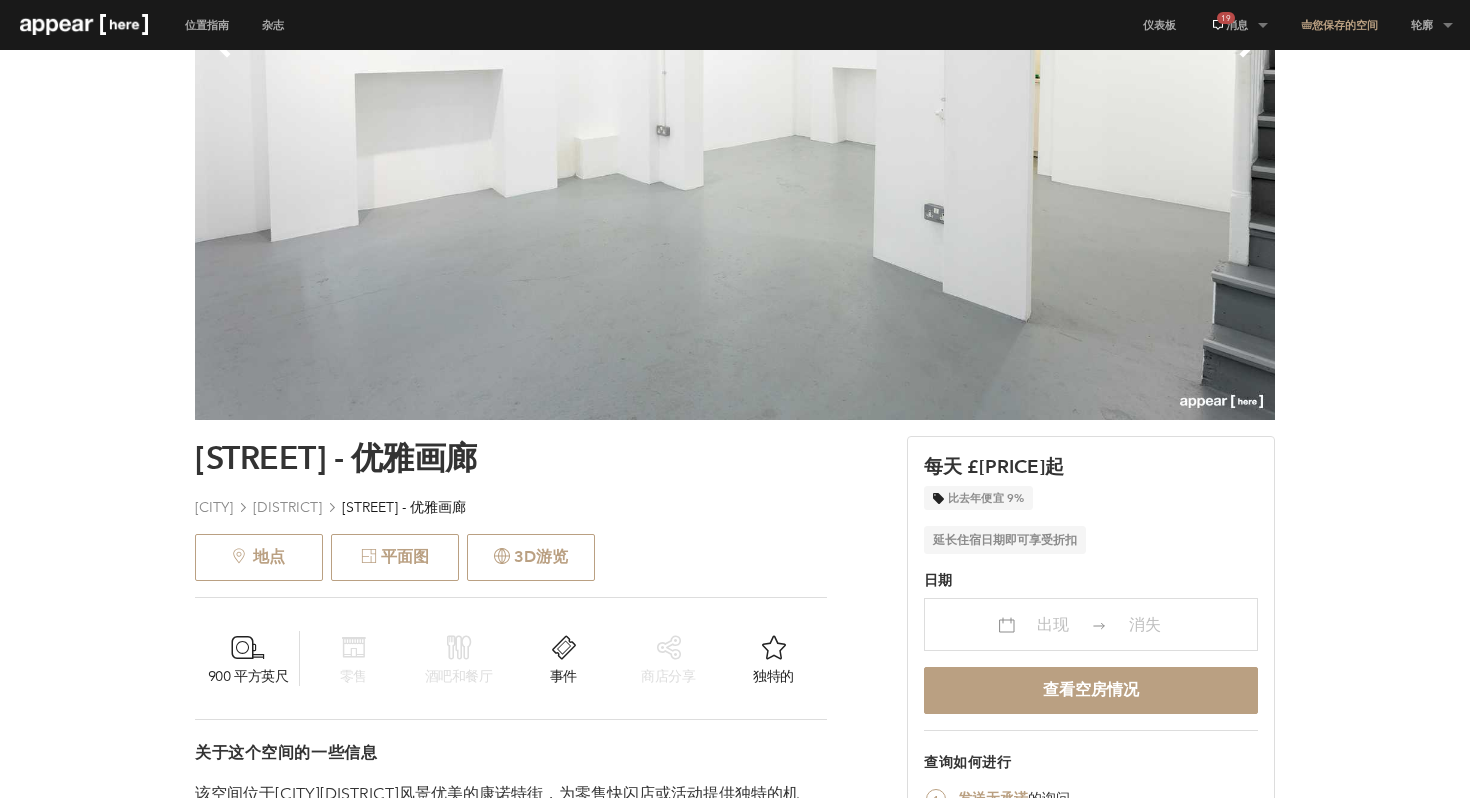 scroll, scrollTop: 0, scrollLeft: 0, axis: both 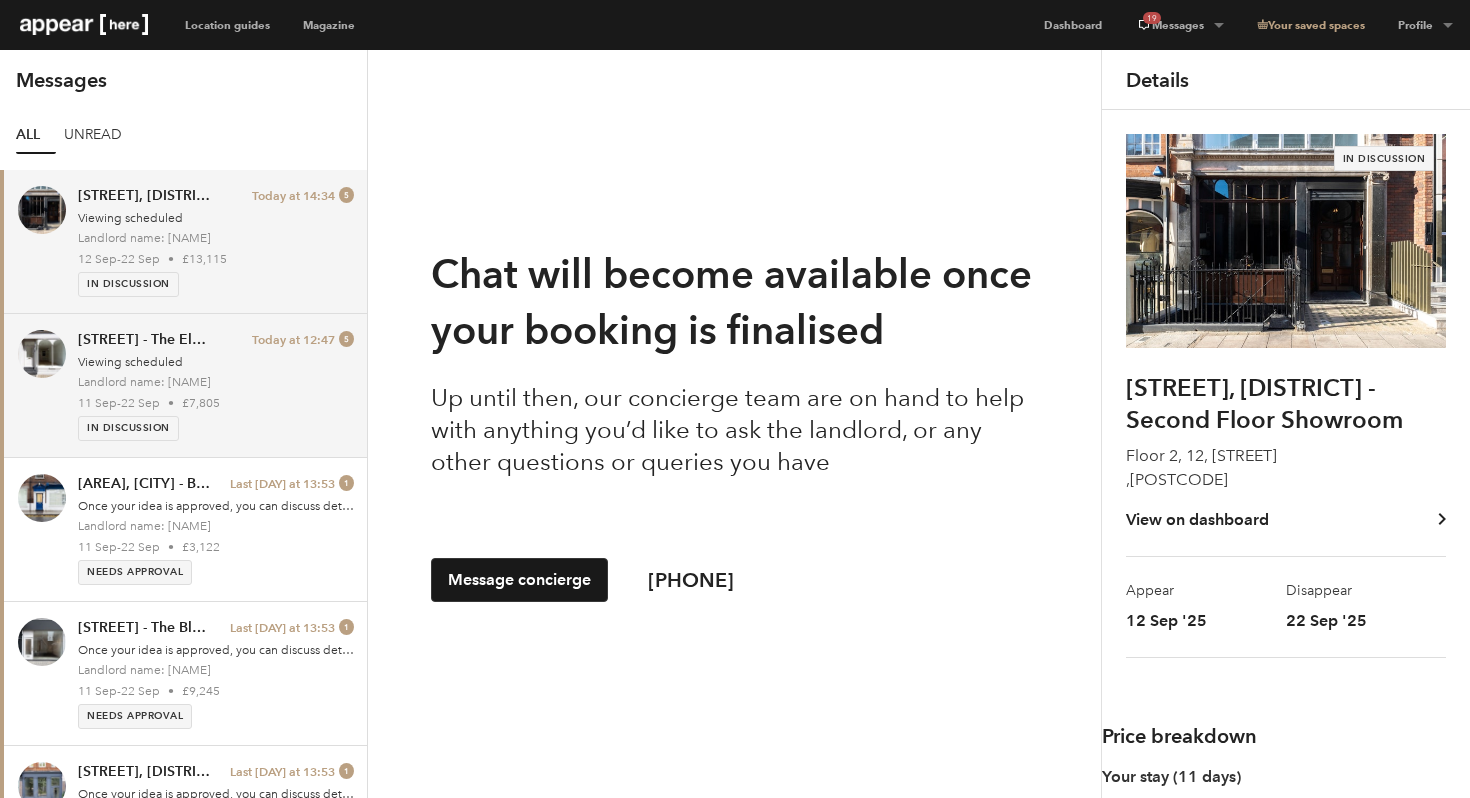click on "In discussion" at bounding box center [216, 428] 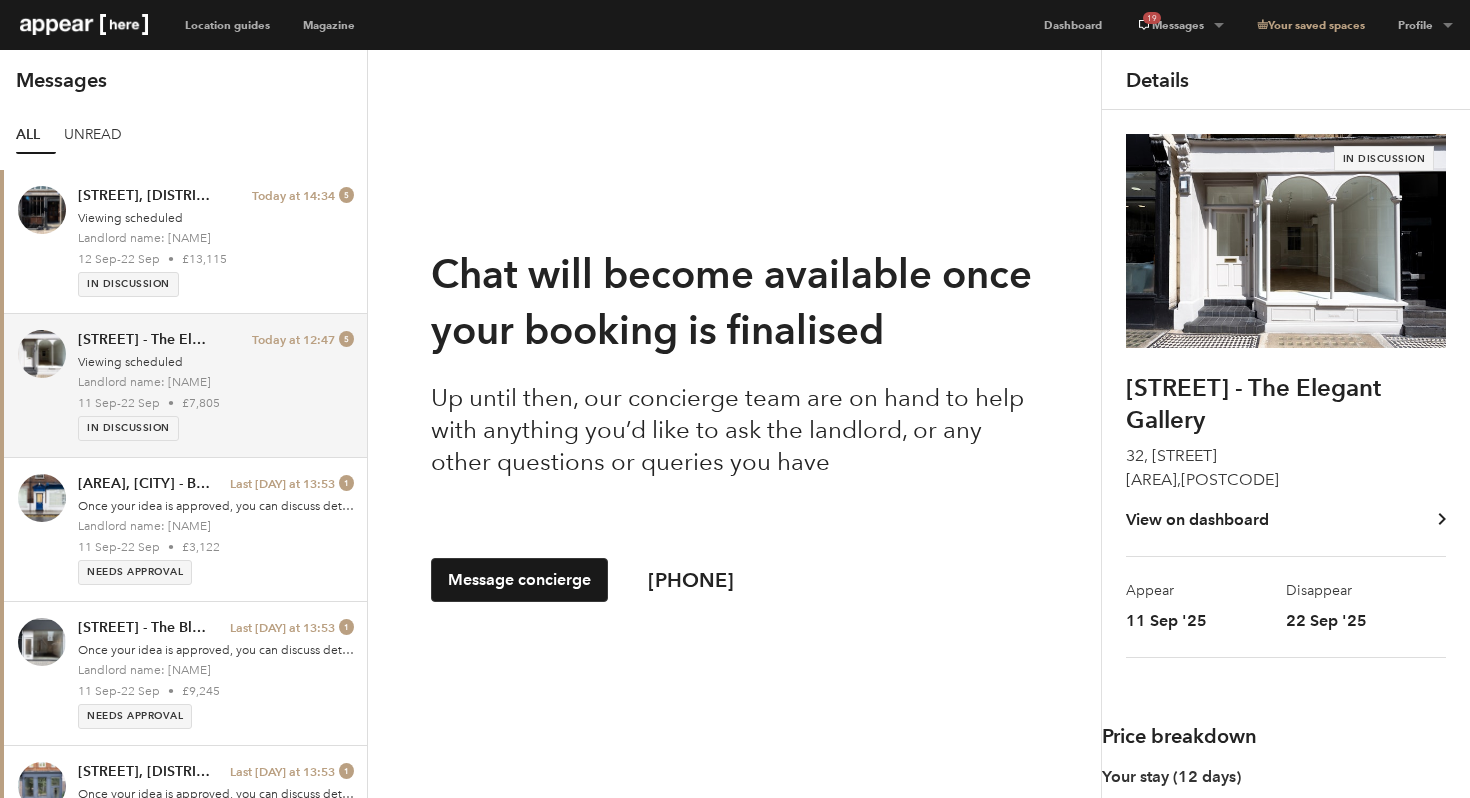 click on "View on dashboard" at bounding box center (1197, 520) 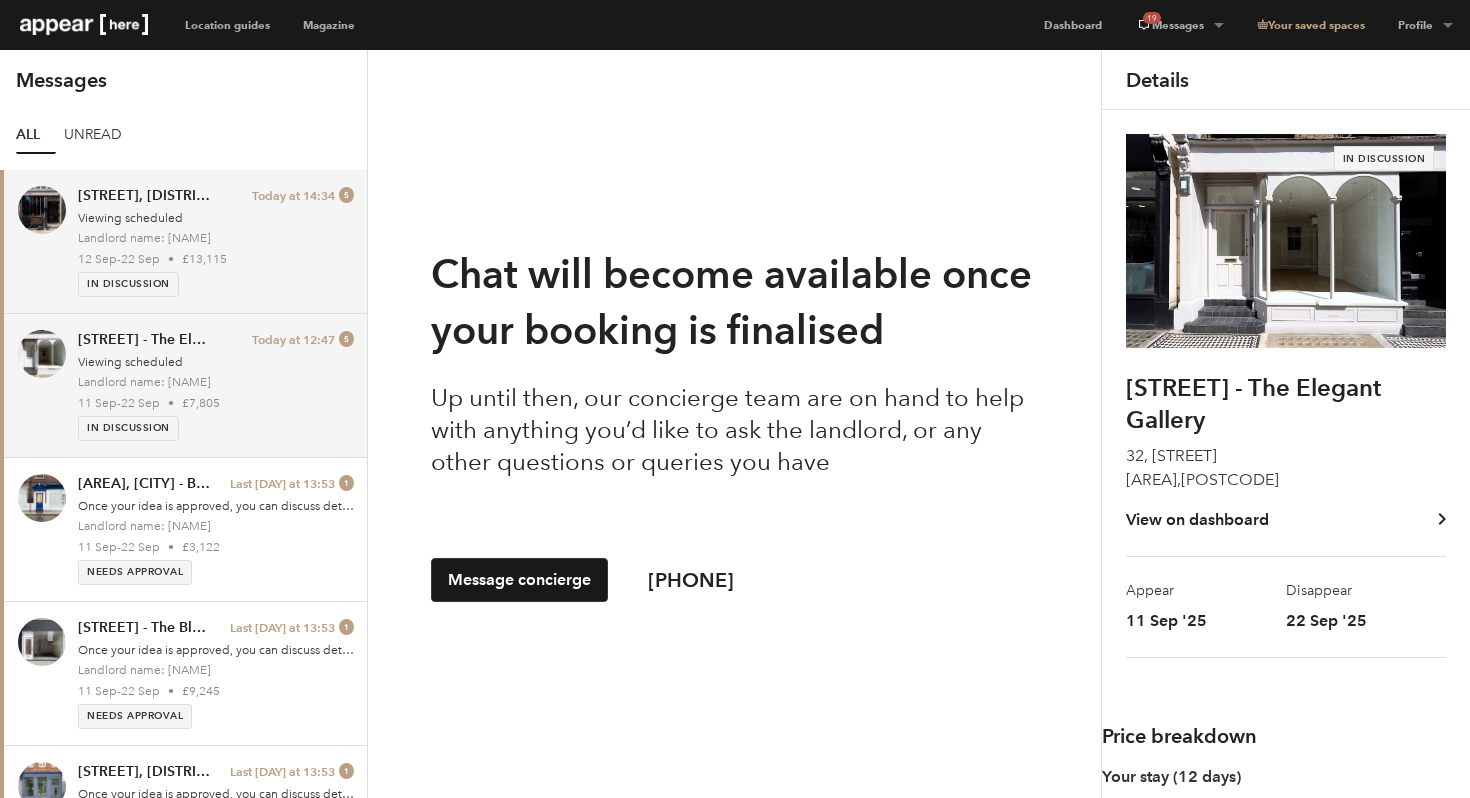 click on "Saint George Street, Mayfair - Second Floor Showroom Today at 14:34 5 Viewing scheduled Landlord name: Melanie 12 Sep  -  22 Sep • £13,115 In discussion" at bounding box center [216, 241] 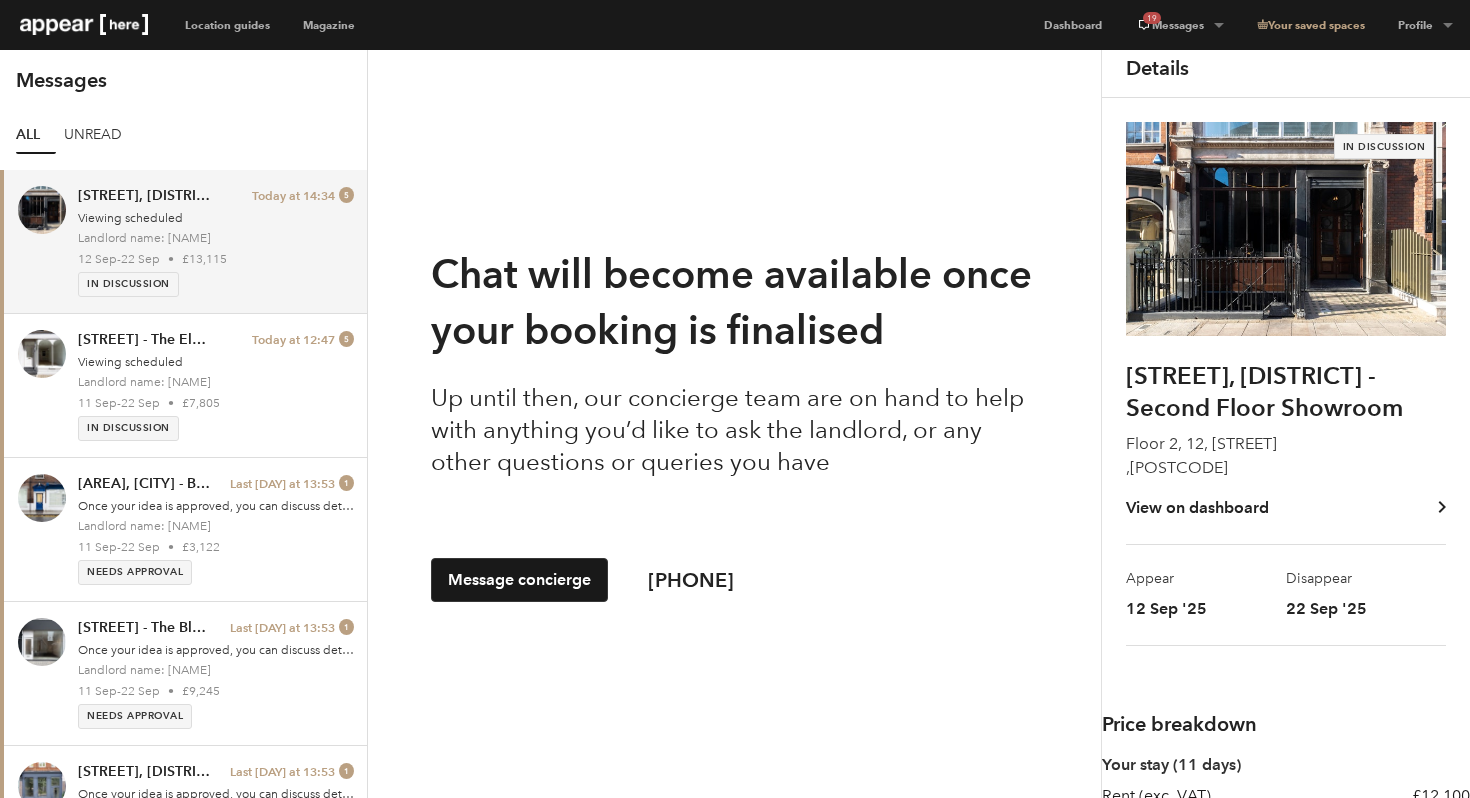 scroll, scrollTop: 14, scrollLeft: 0, axis: vertical 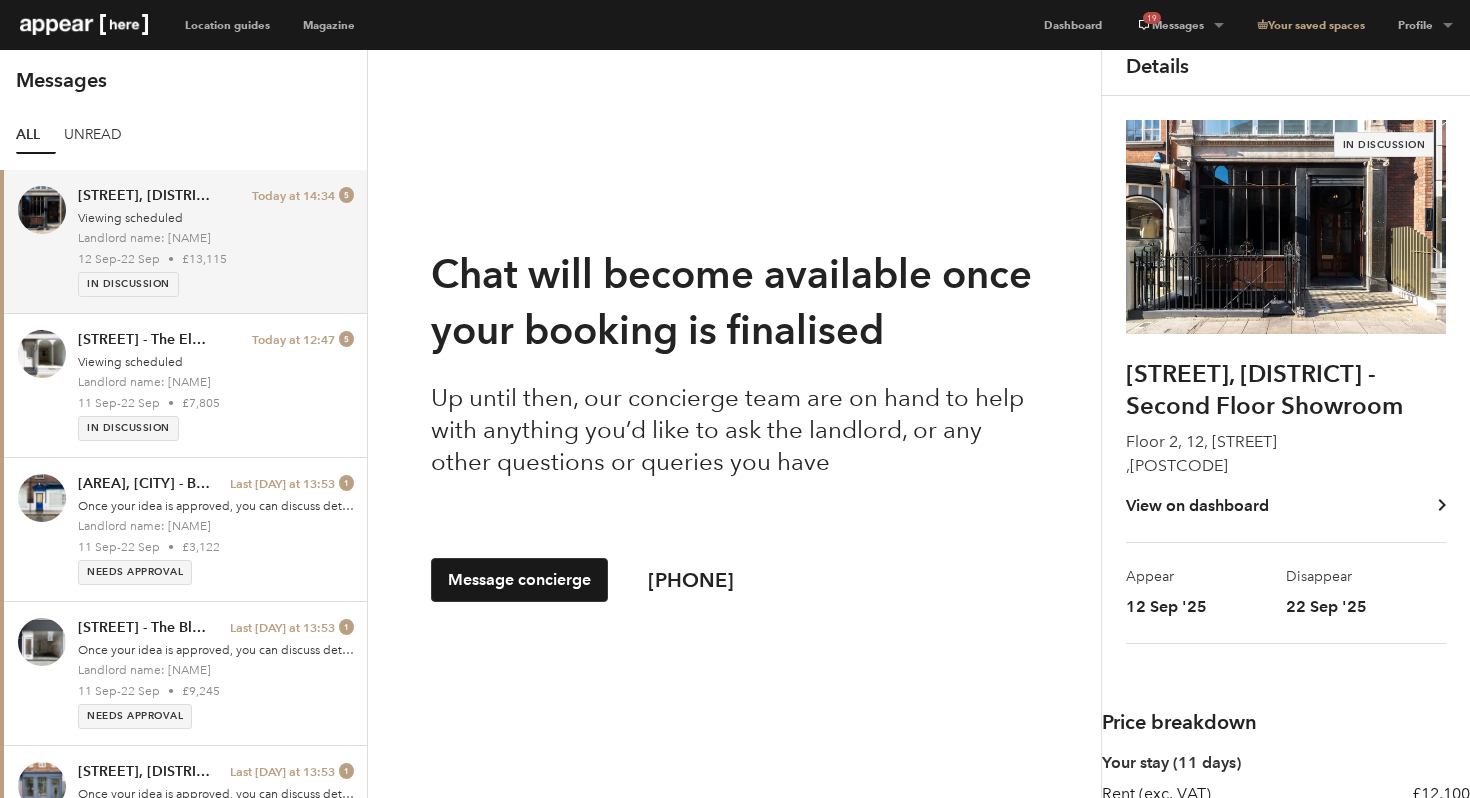 click on "View on dashboard" at bounding box center [1197, 506] 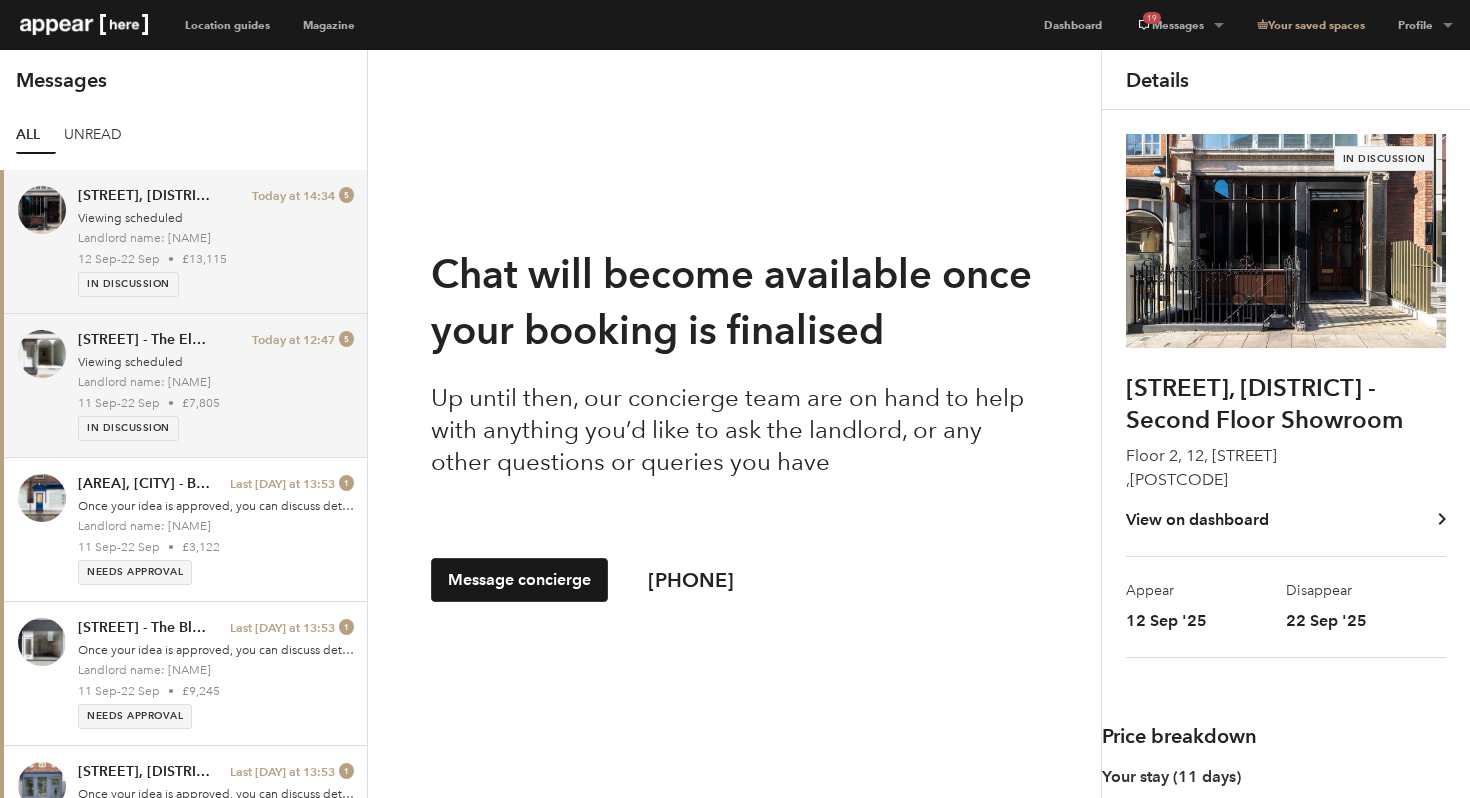 click on "11 Sep  -  22 Sep • £7,805" at bounding box center (216, 403) 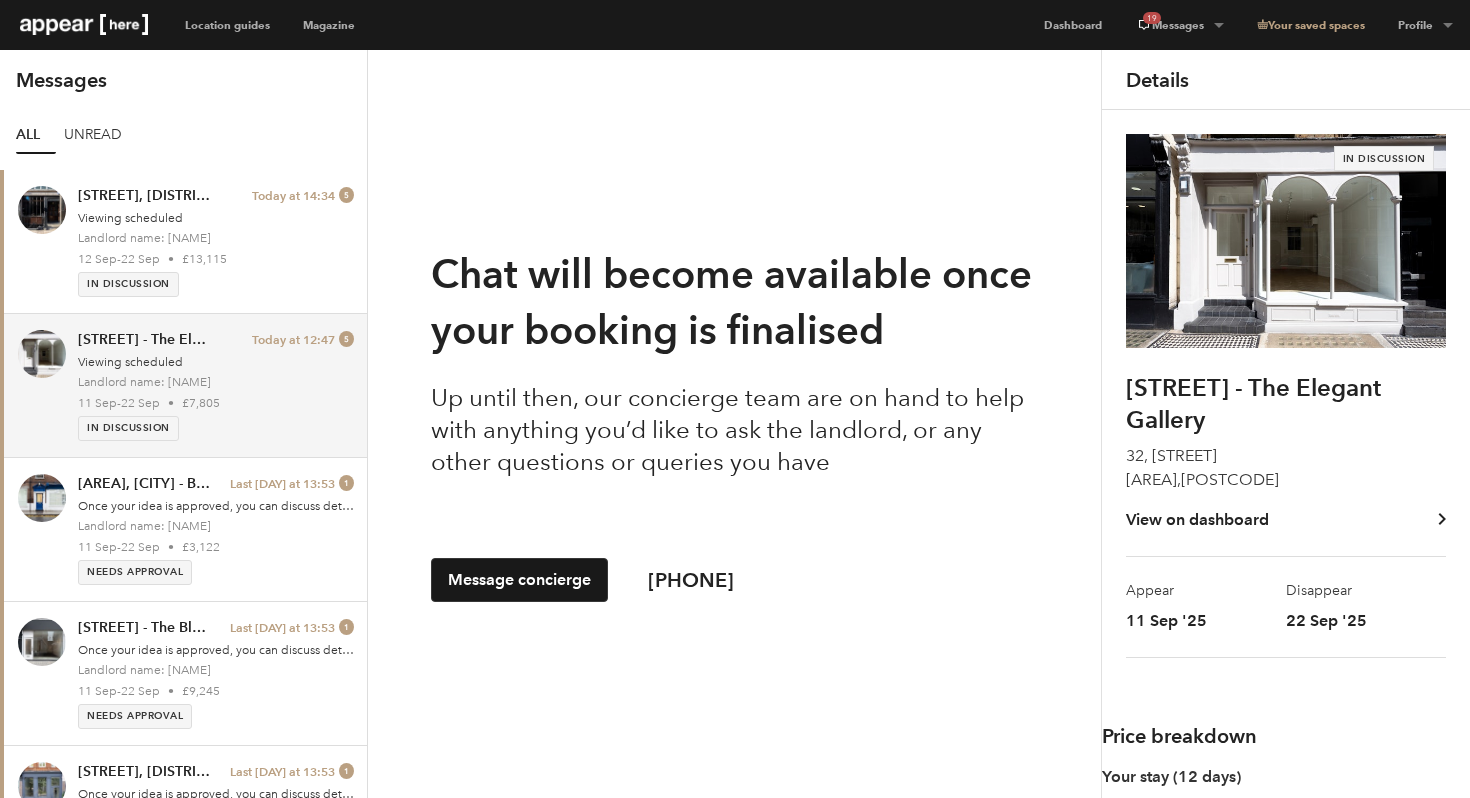 click on "Connaught Street - The Elegant Gallery" at bounding box center [1286, 404] 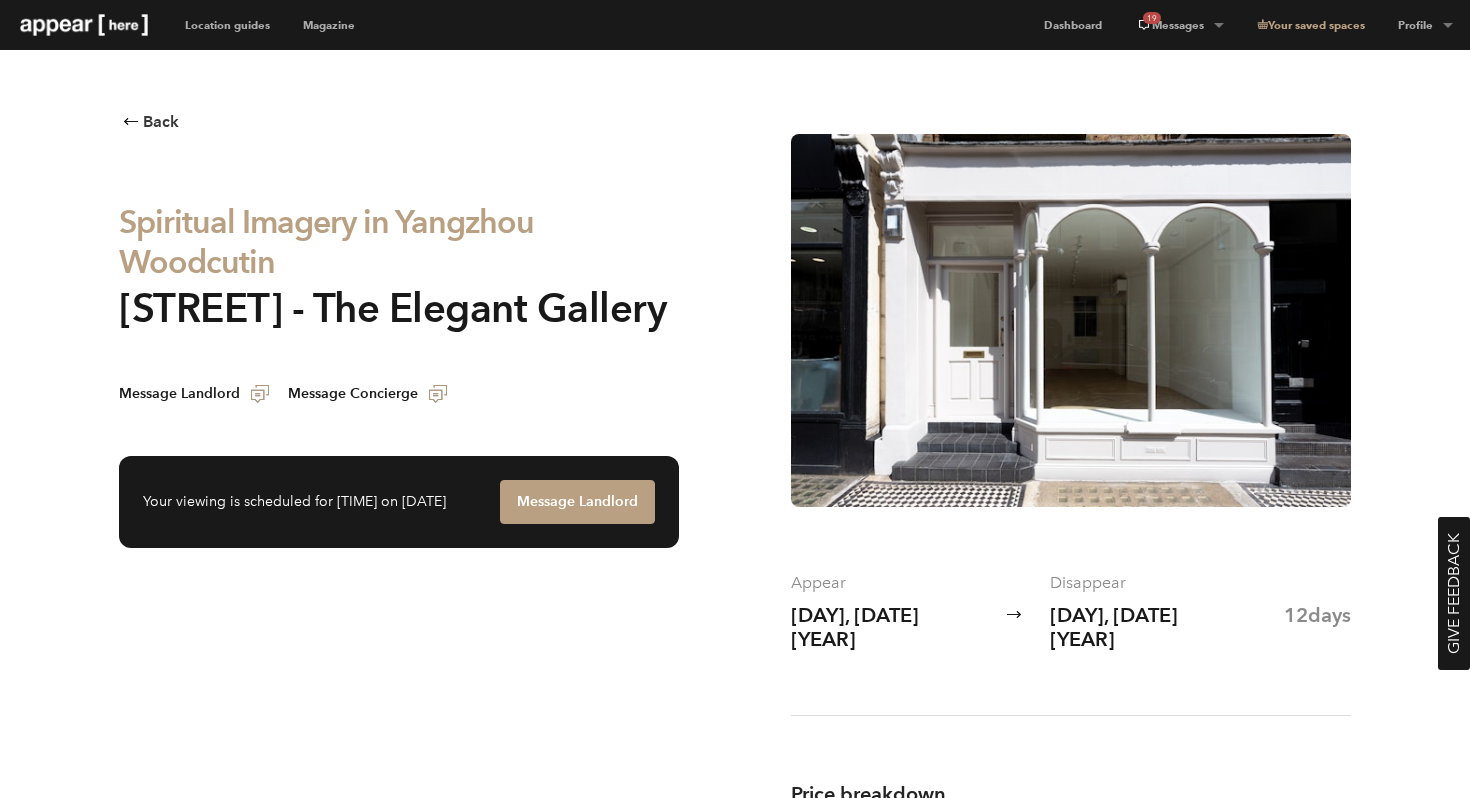scroll, scrollTop: 0, scrollLeft: 0, axis: both 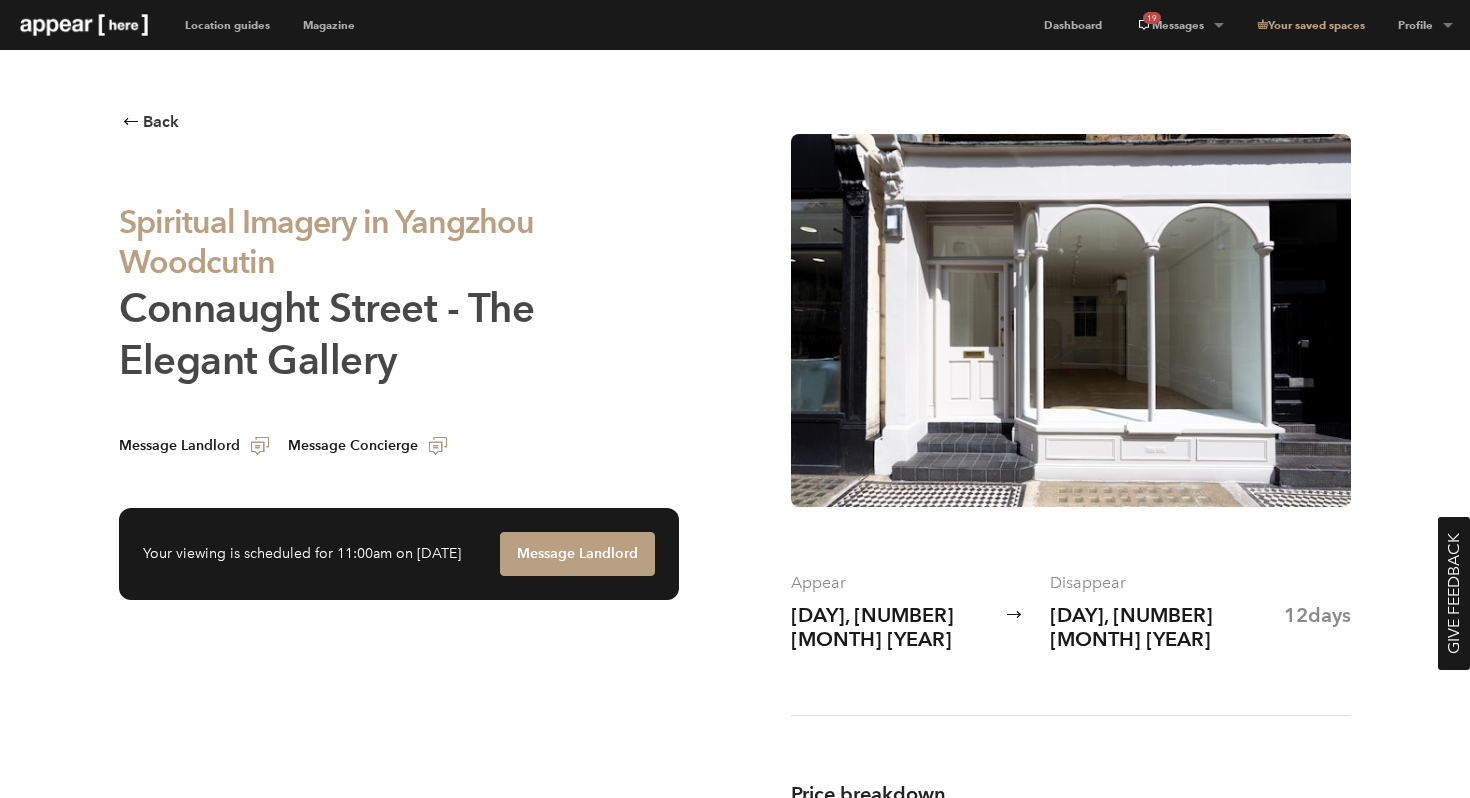 click on "Connaught Street - The Elegant Gallery" at bounding box center (326, 334) 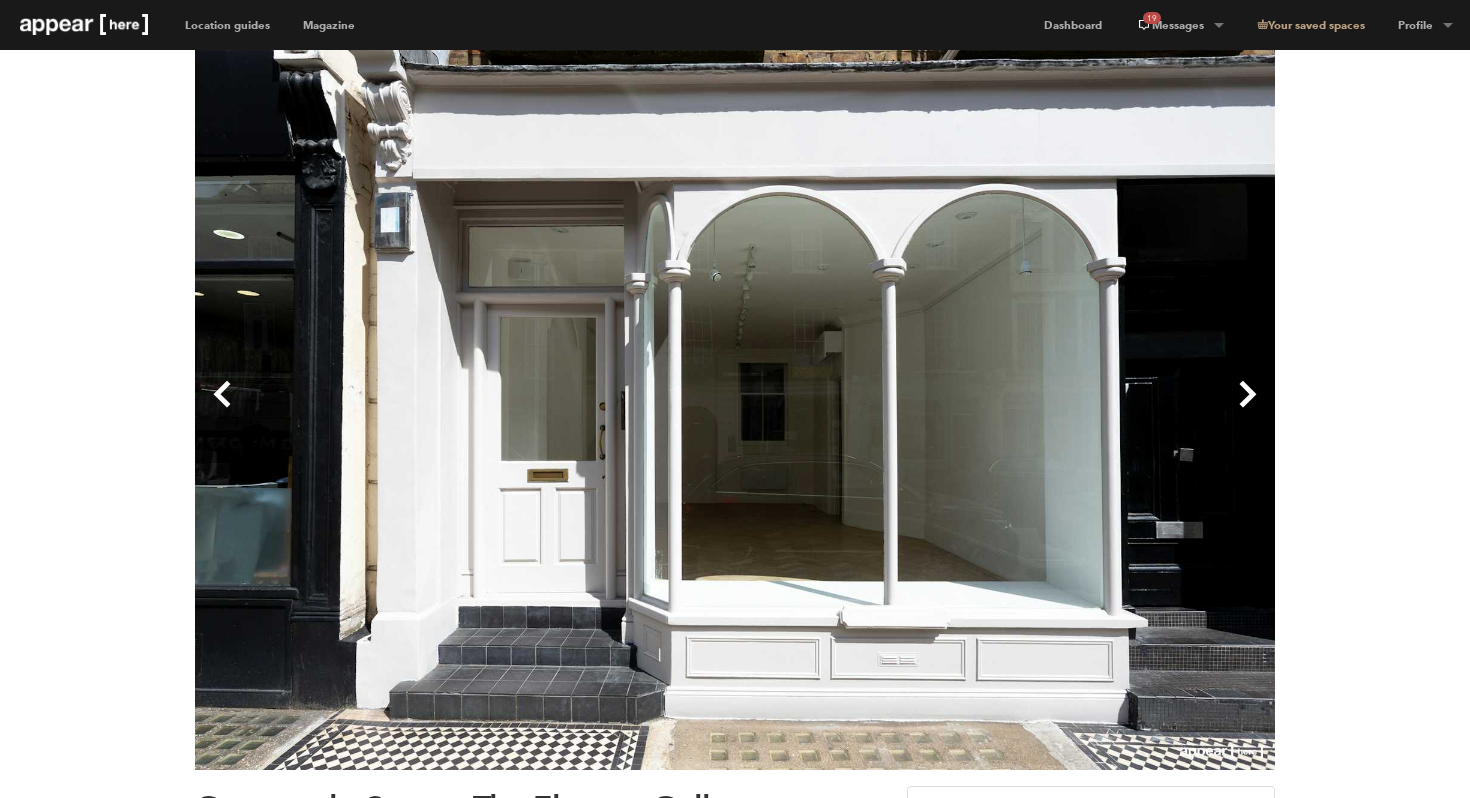 scroll, scrollTop: 0, scrollLeft: 0, axis: both 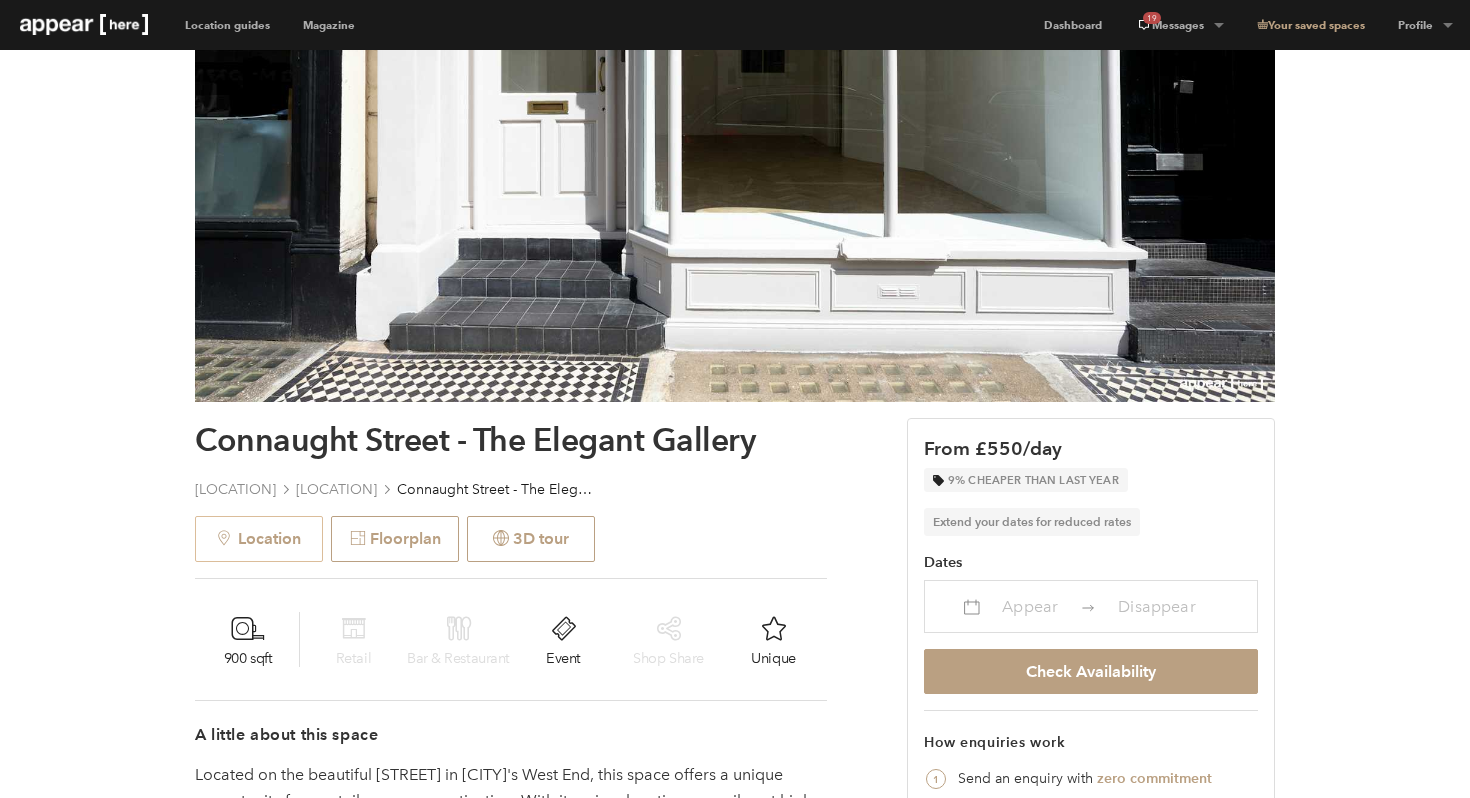 click on "Location" at bounding box center [259, 539] 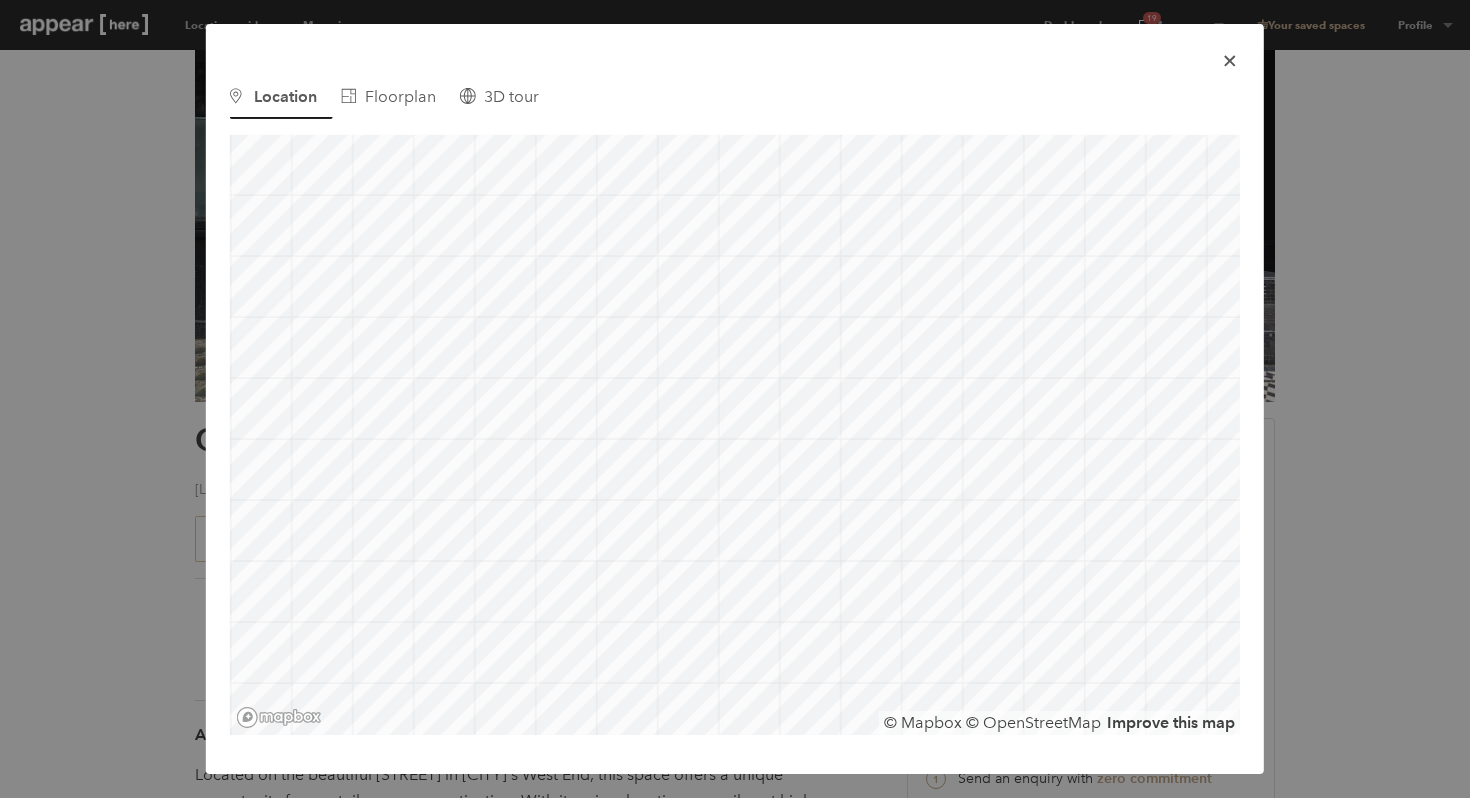 scroll, scrollTop: 0, scrollLeft: 0, axis: both 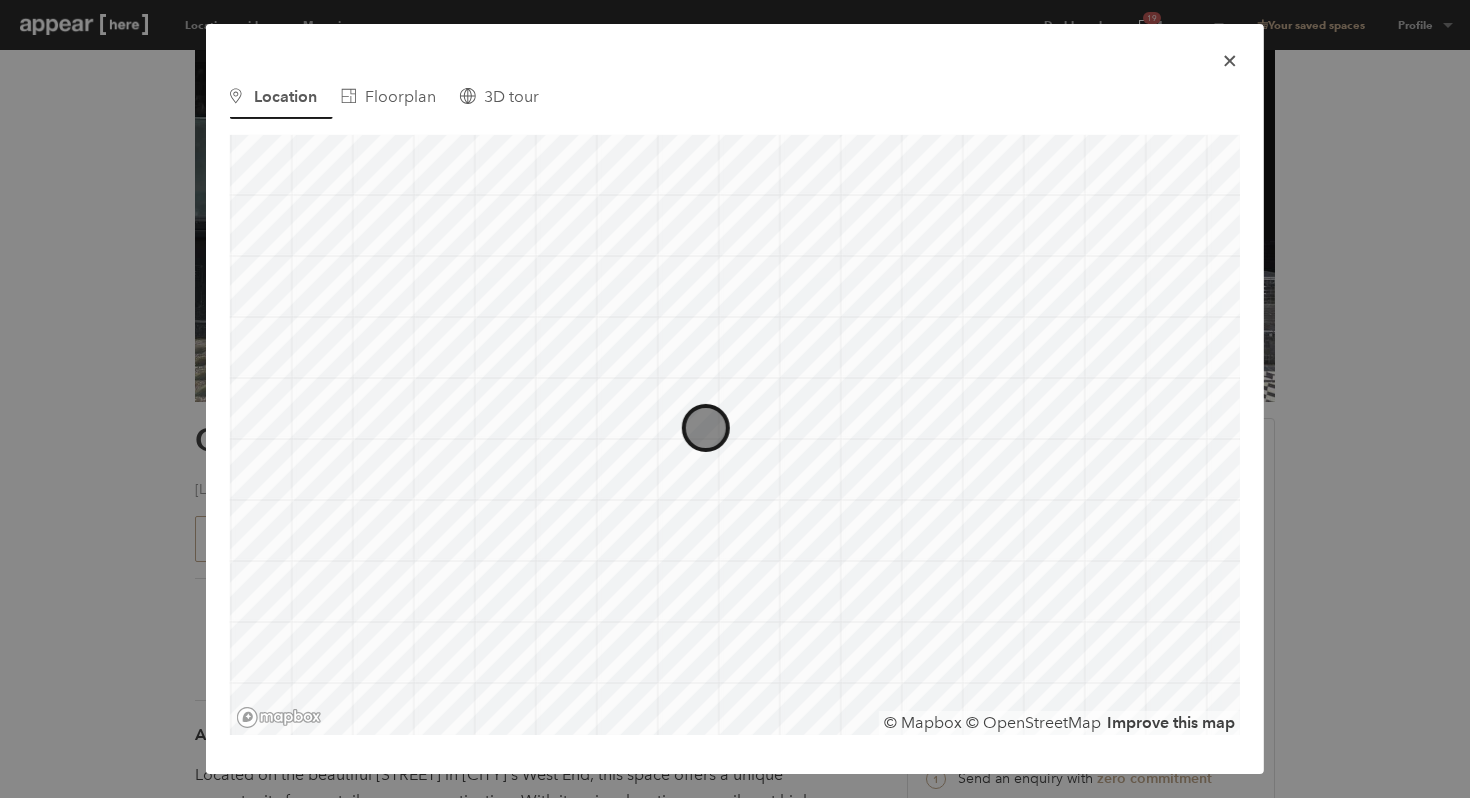 click on "3D tour © Mapbox   © OpenStreetMap   Improve this map" at bounding box center (735, 399) 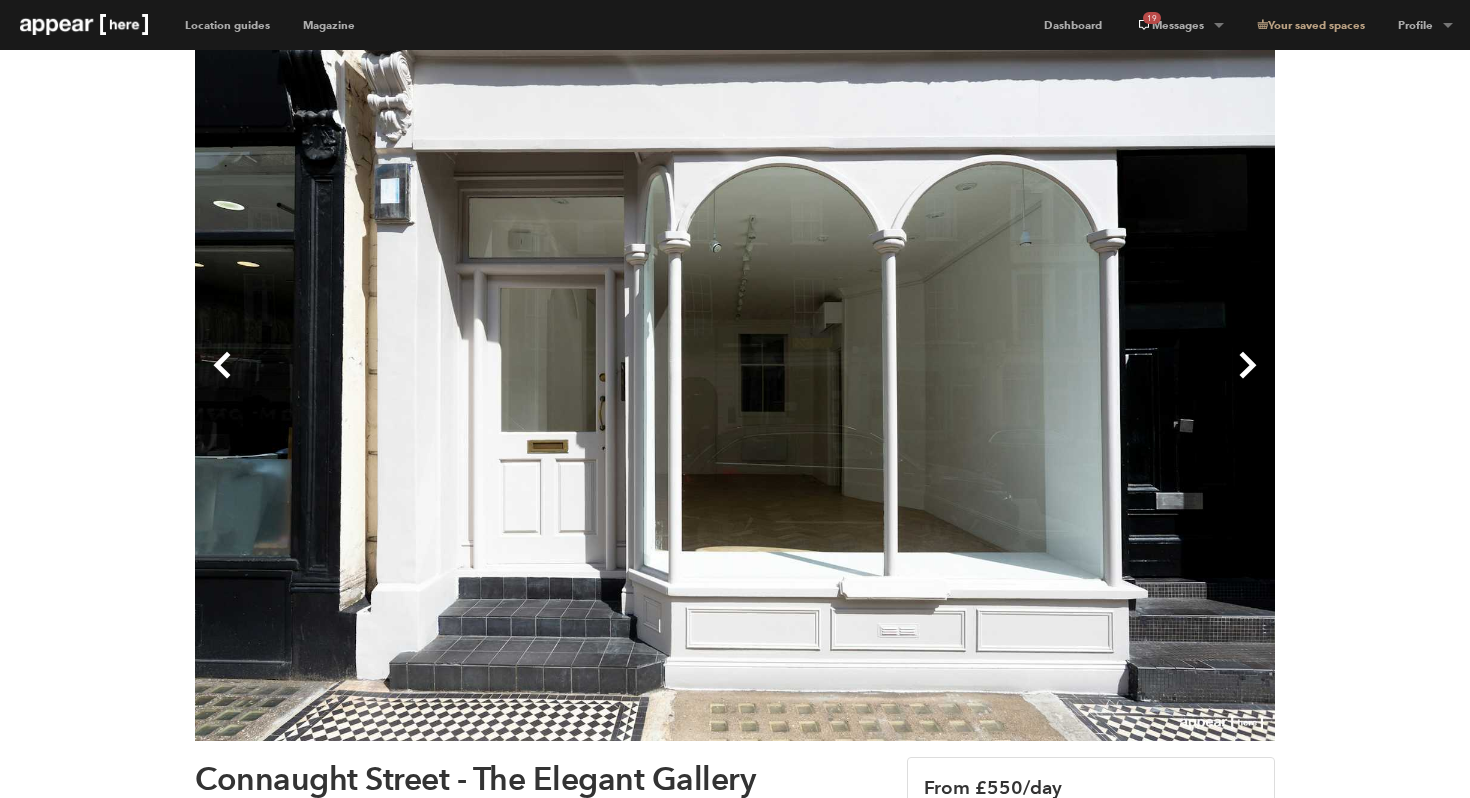 scroll, scrollTop: 0, scrollLeft: 0, axis: both 